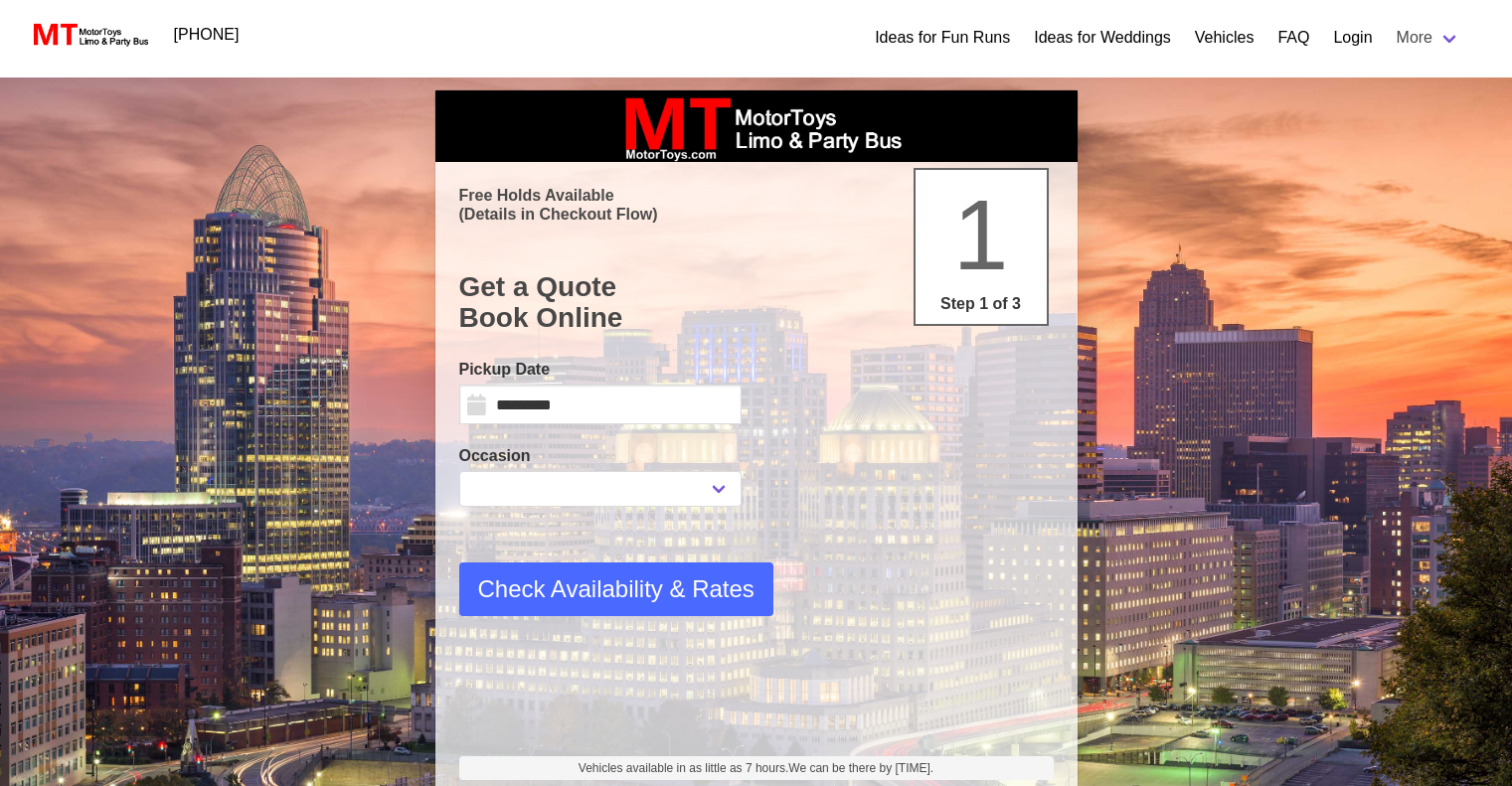 scroll, scrollTop: 0, scrollLeft: 0, axis: both 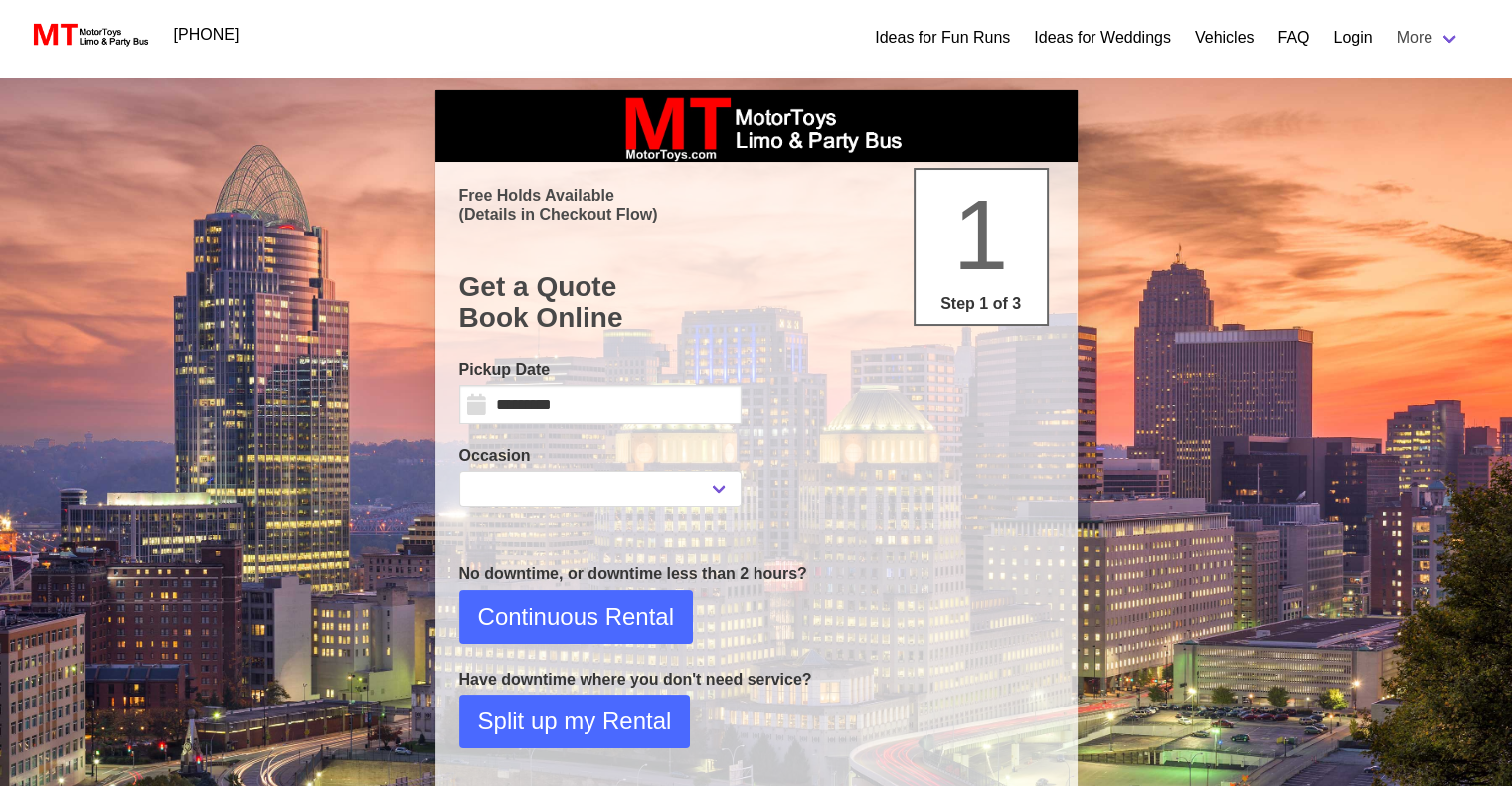 select 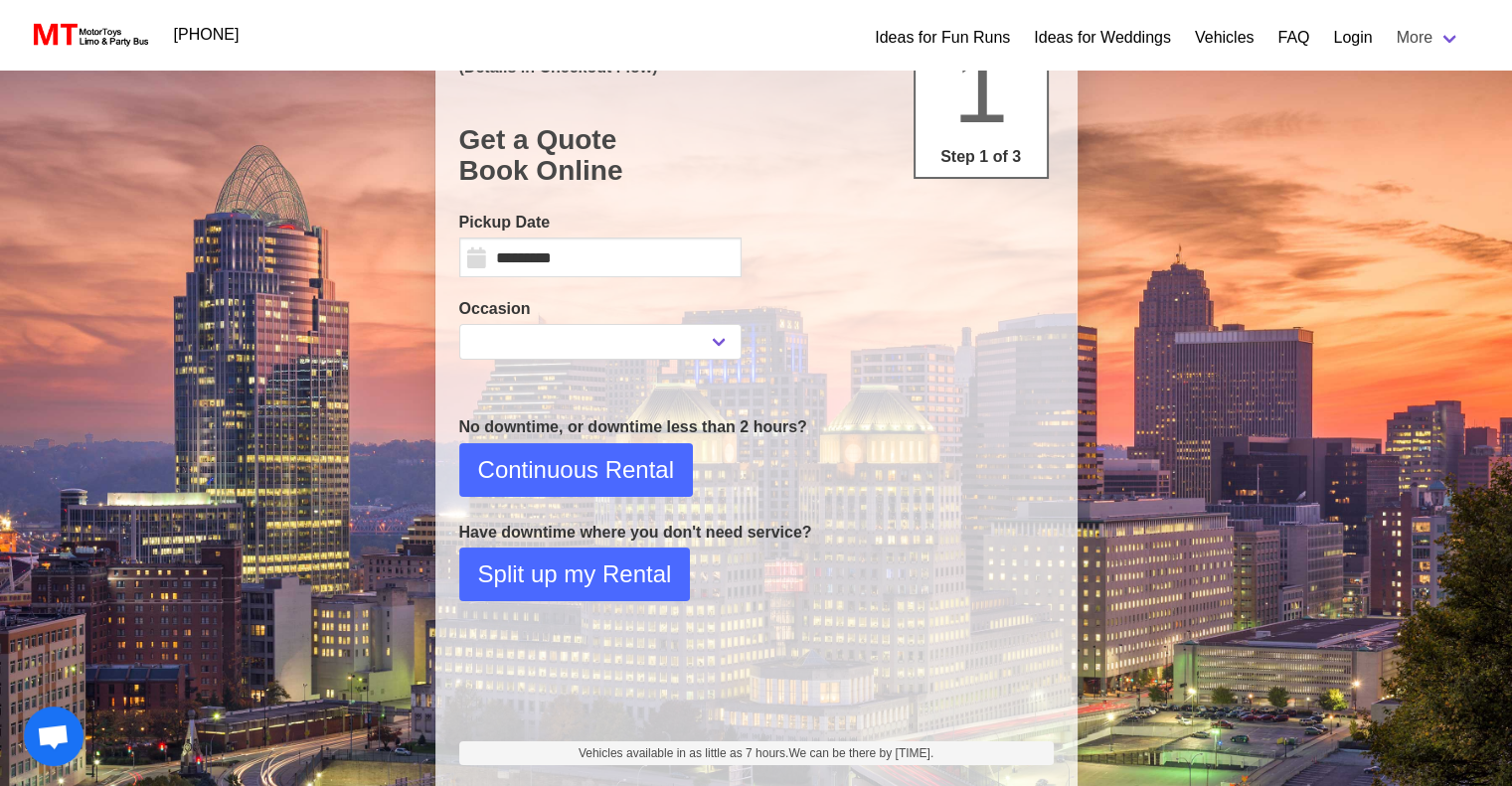 scroll, scrollTop: 0, scrollLeft: 0, axis: both 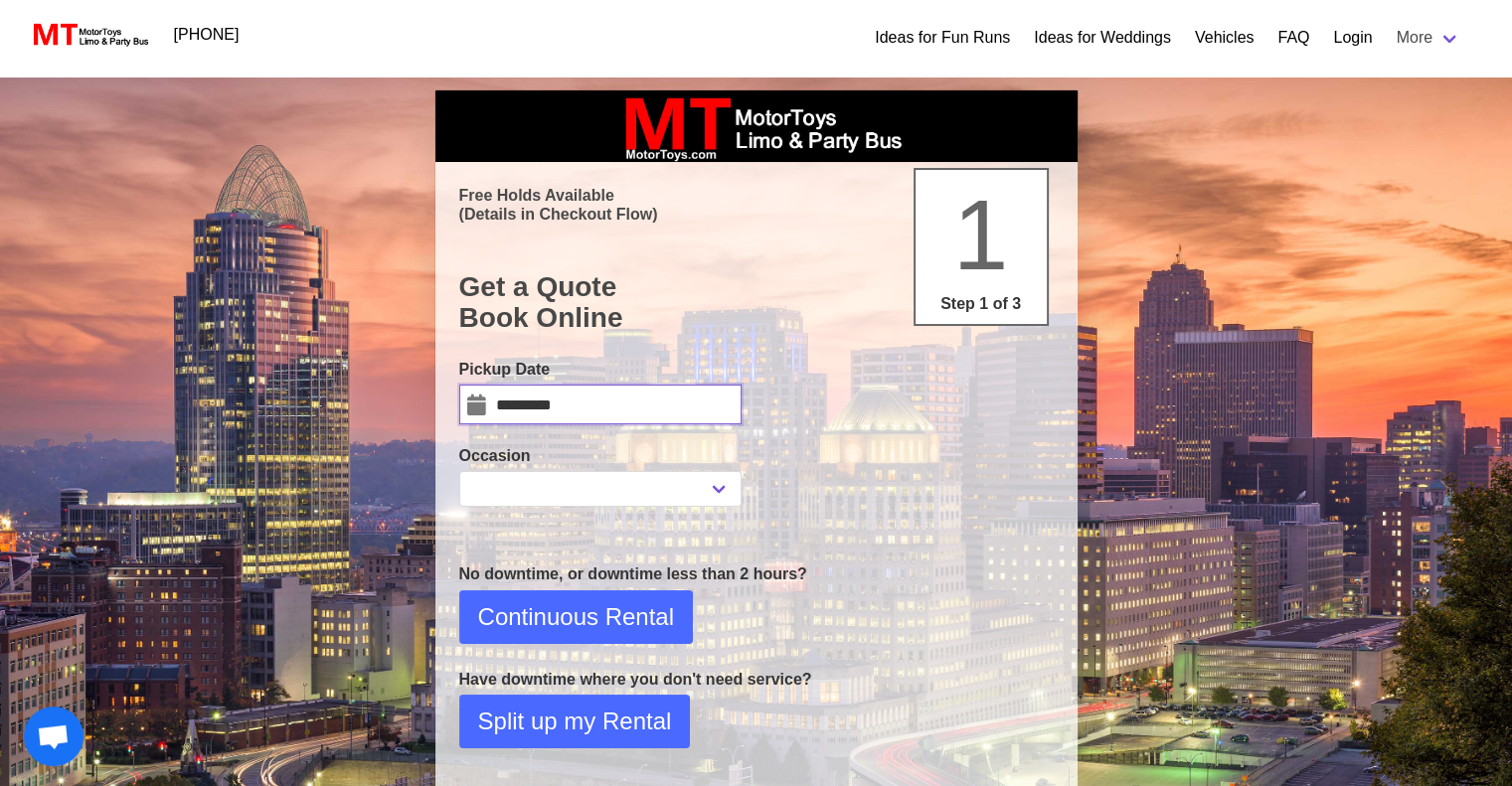 click on "*********" at bounding box center (600, 404) 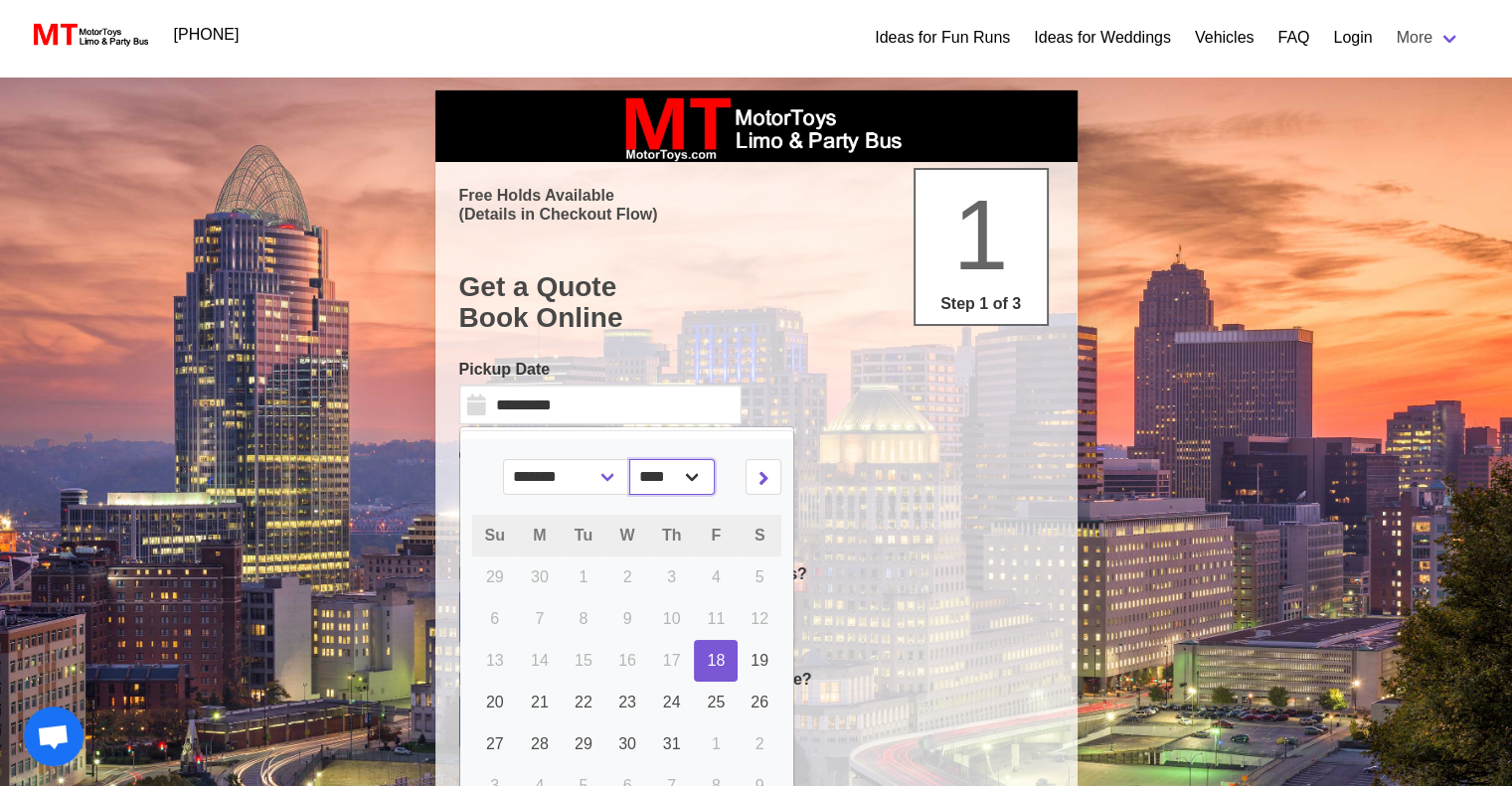 click on "**** **** **** ****" at bounding box center [672, 477] 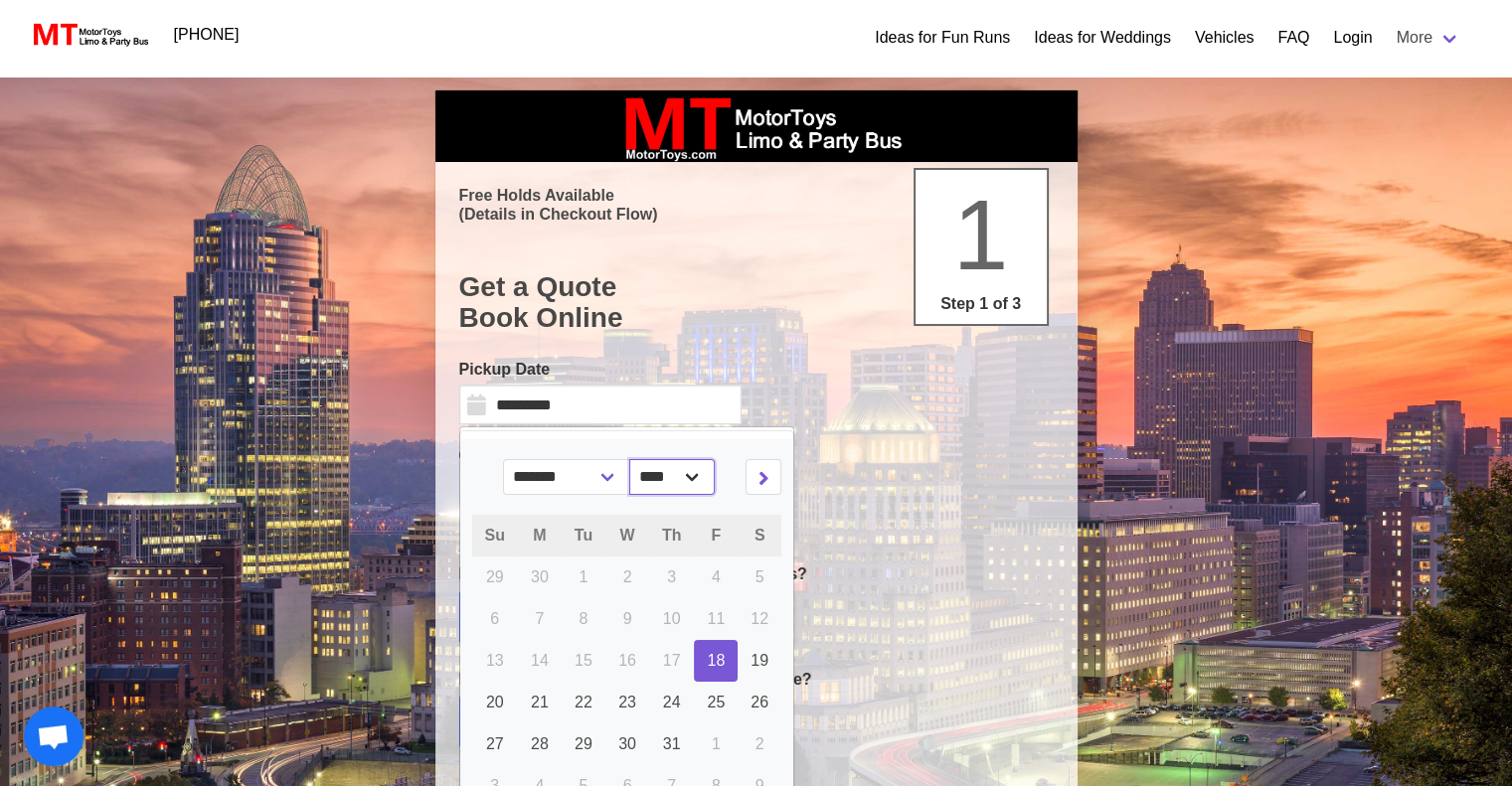 select on "****" 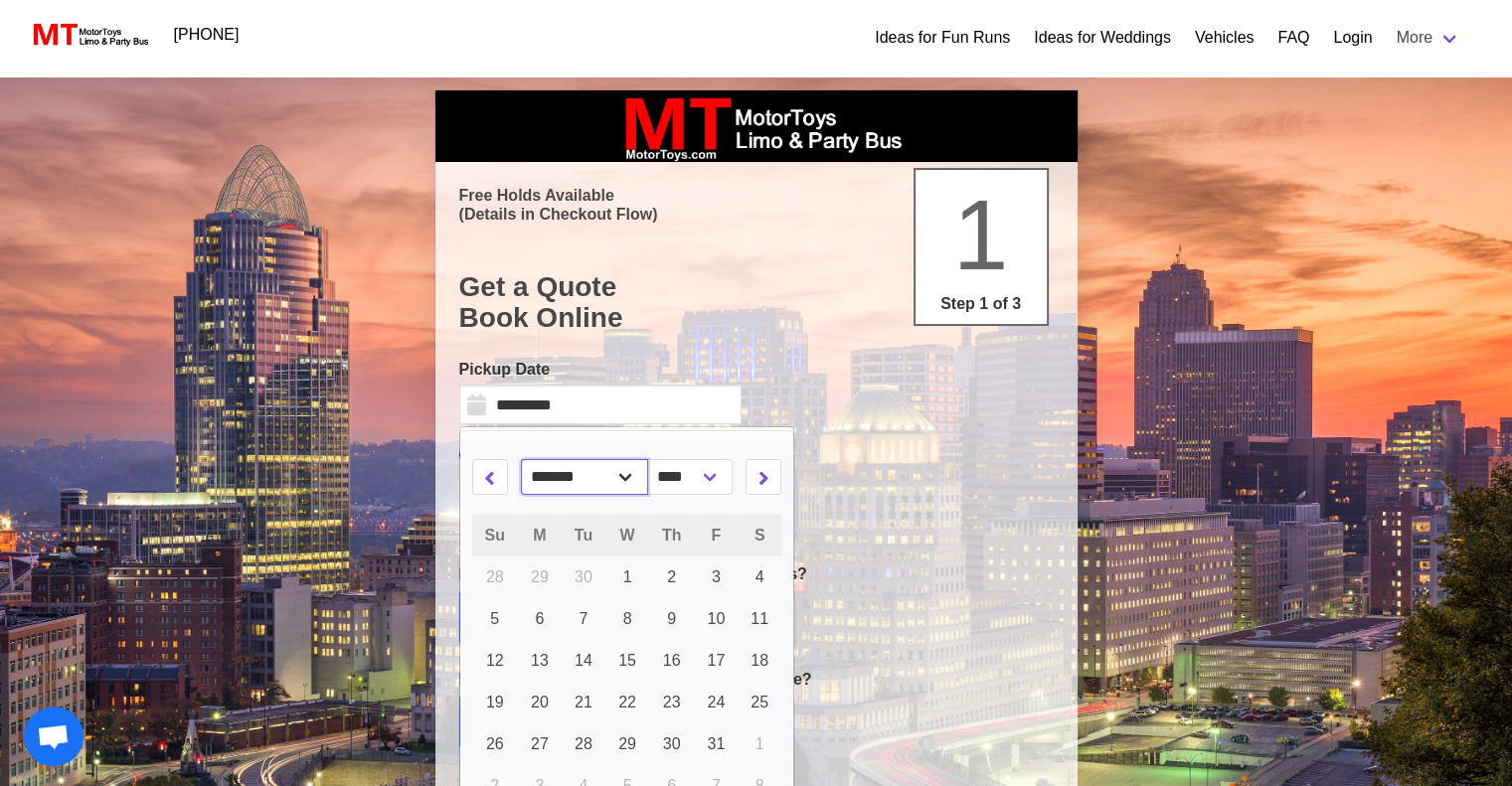 click on "**********" at bounding box center [585, 477] 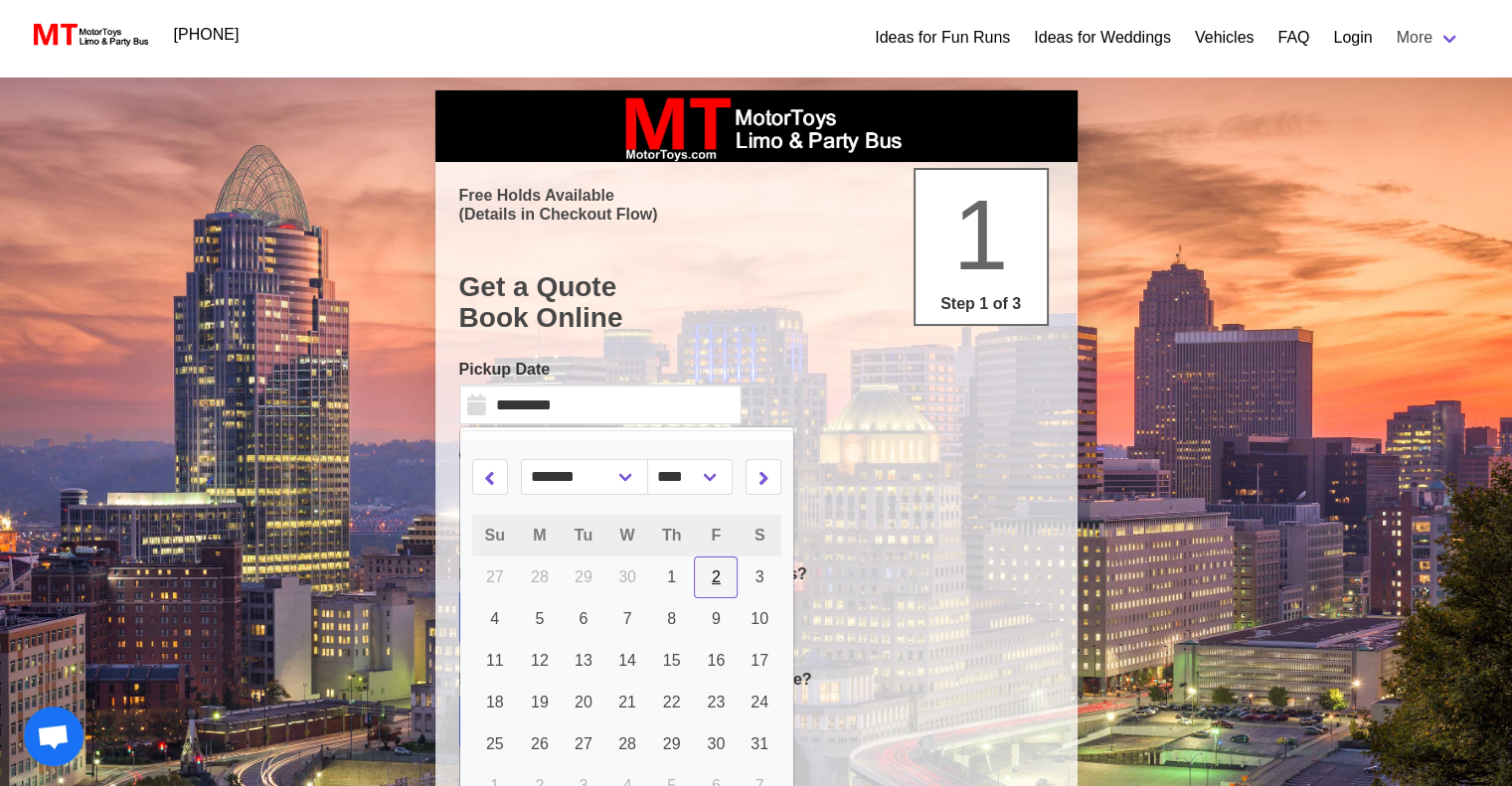 click on "2" at bounding box center (716, 576) 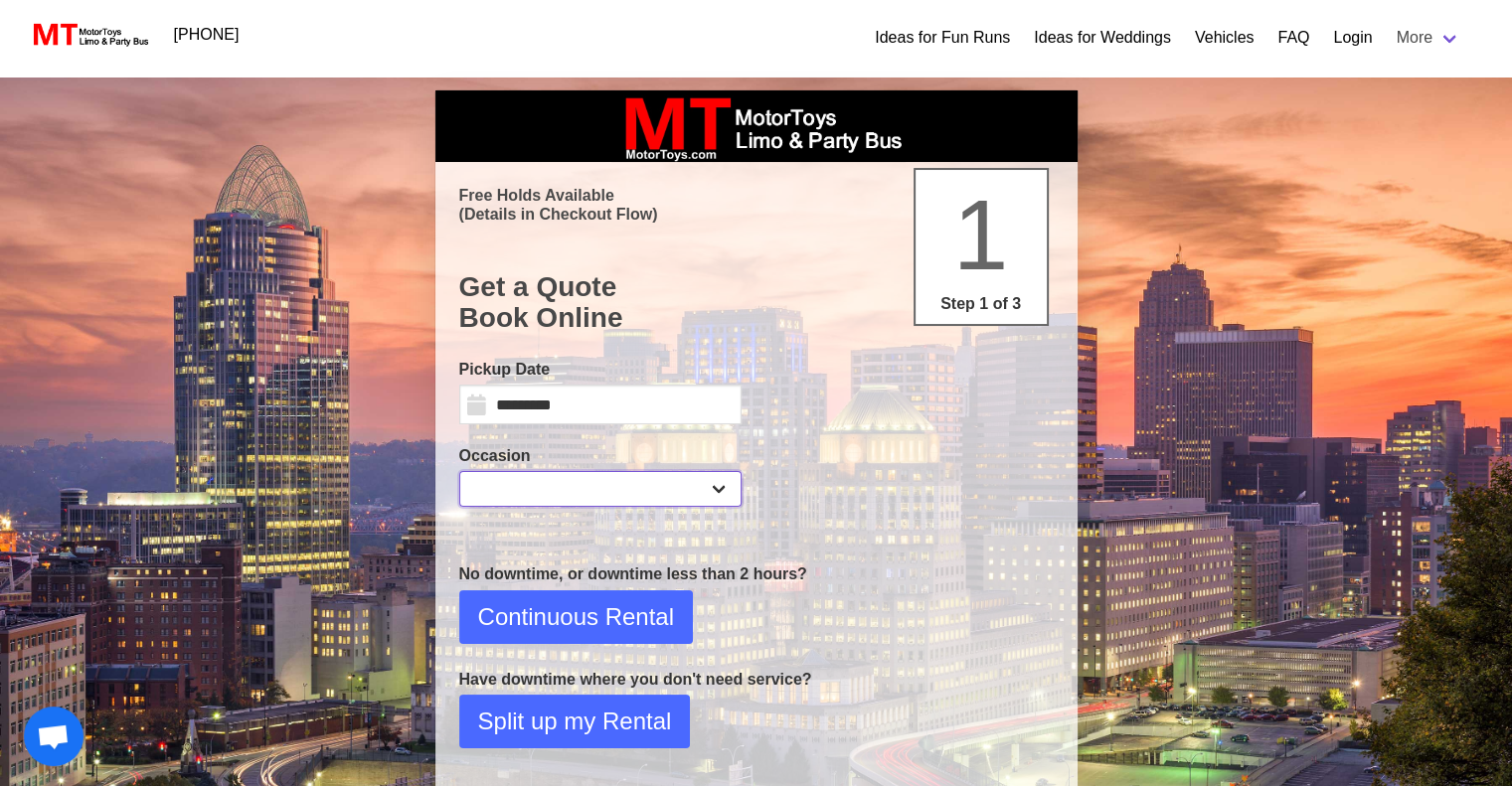 click on "**********" at bounding box center (600, 489) 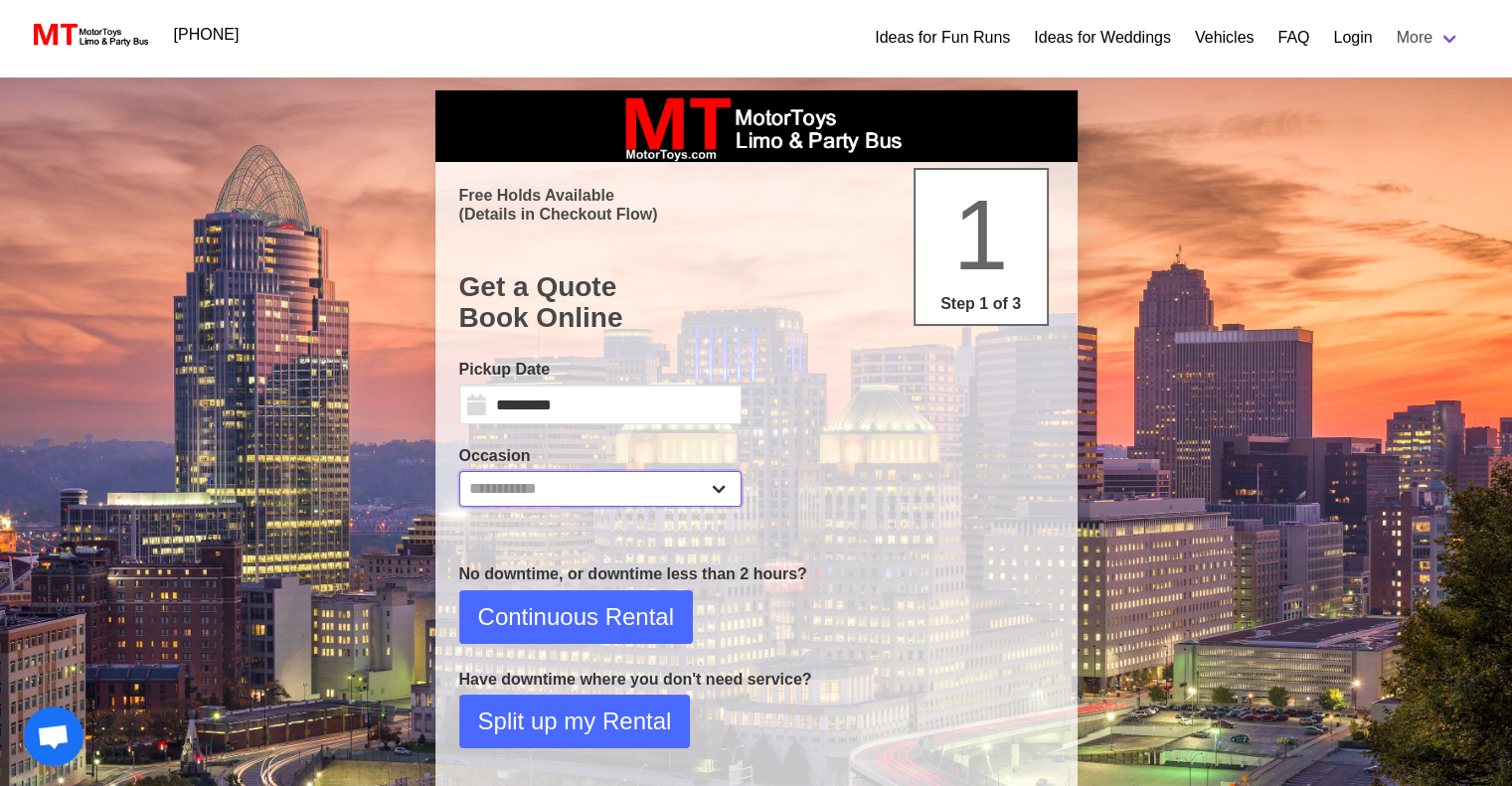 click on "**********" at bounding box center [600, 489] 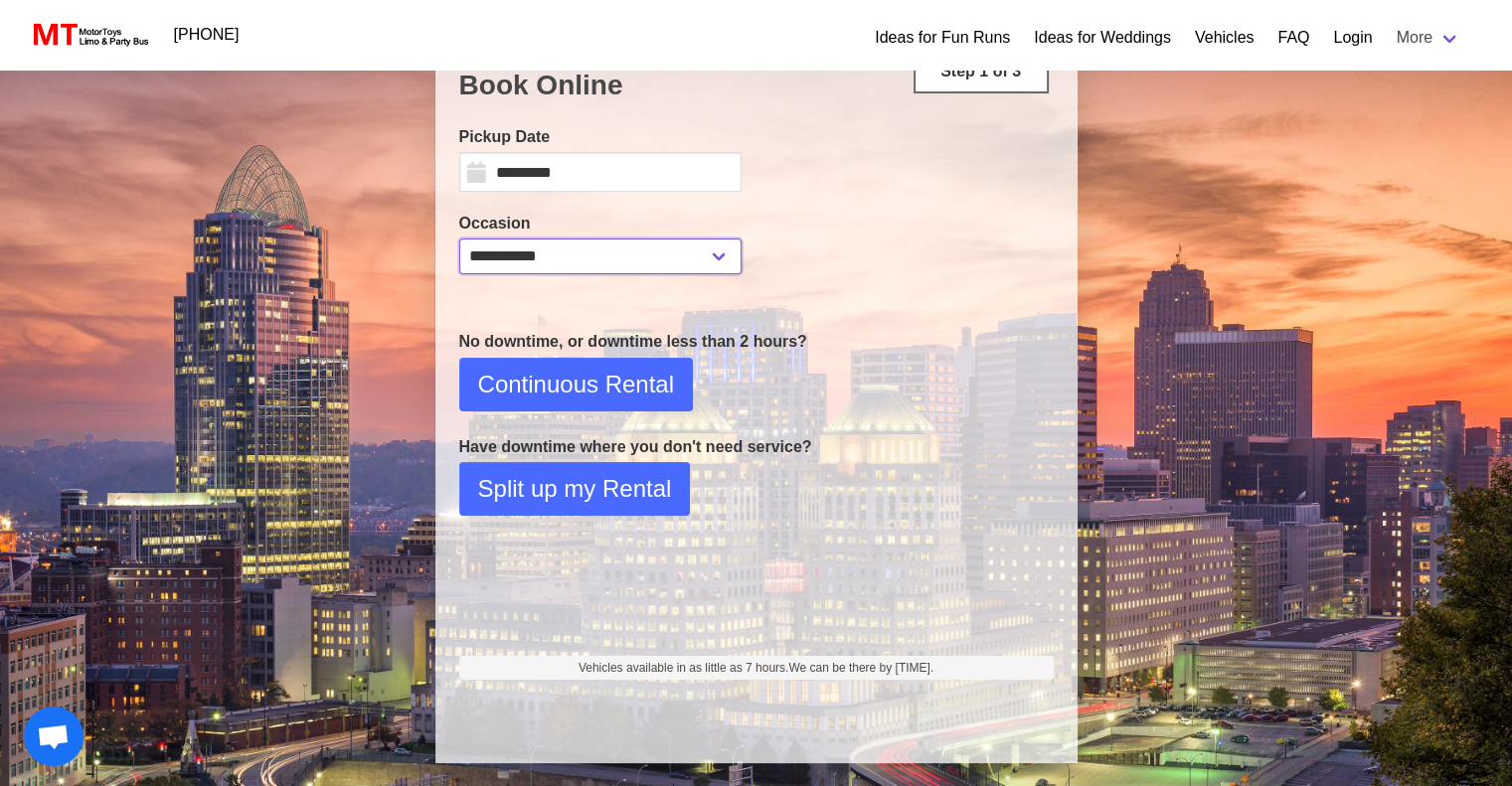 scroll, scrollTop: 235, scrollLeft: 0, axis: vertical 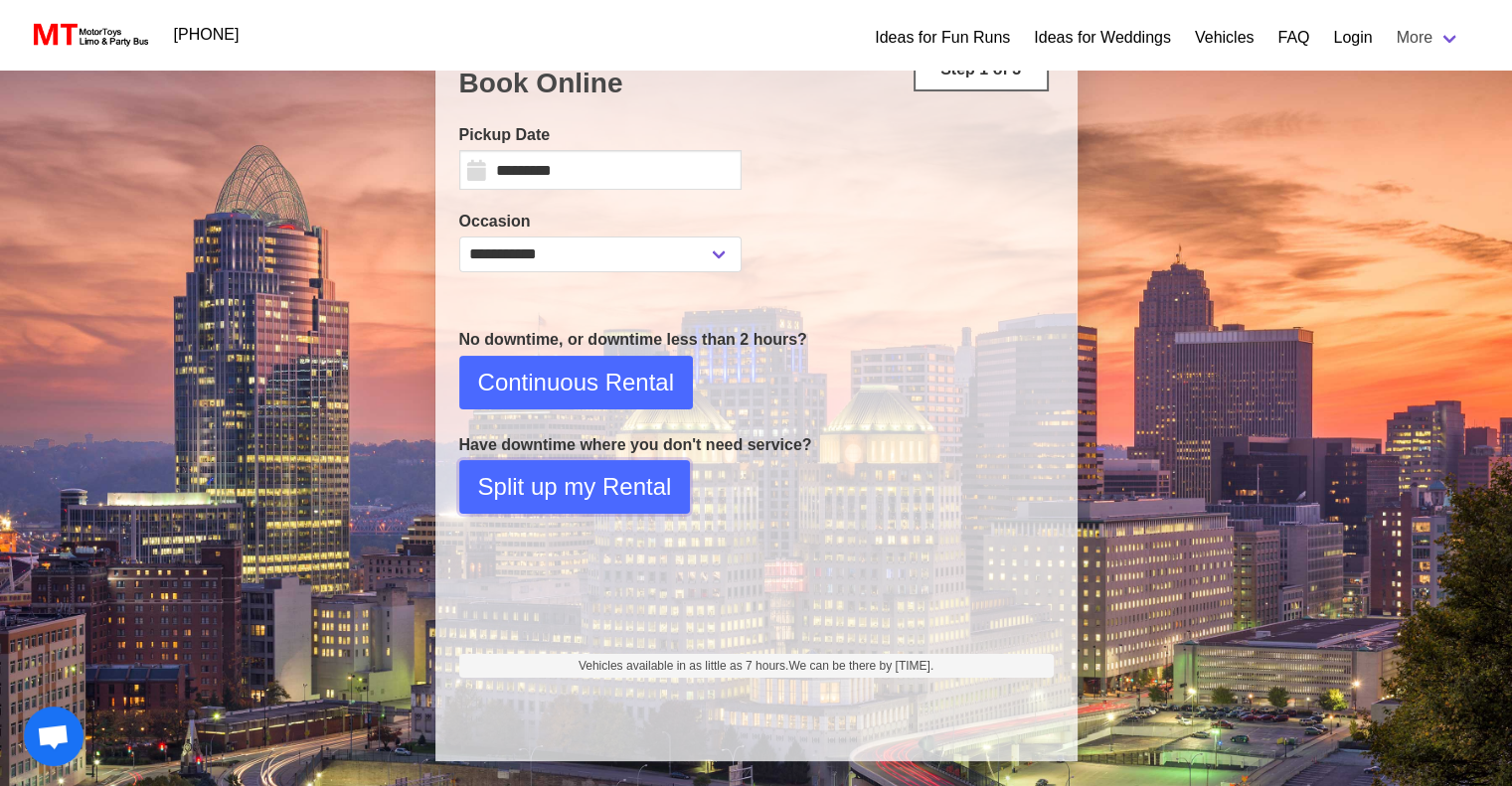 click on "Split up my Rental" at bounding box center (575, 487) 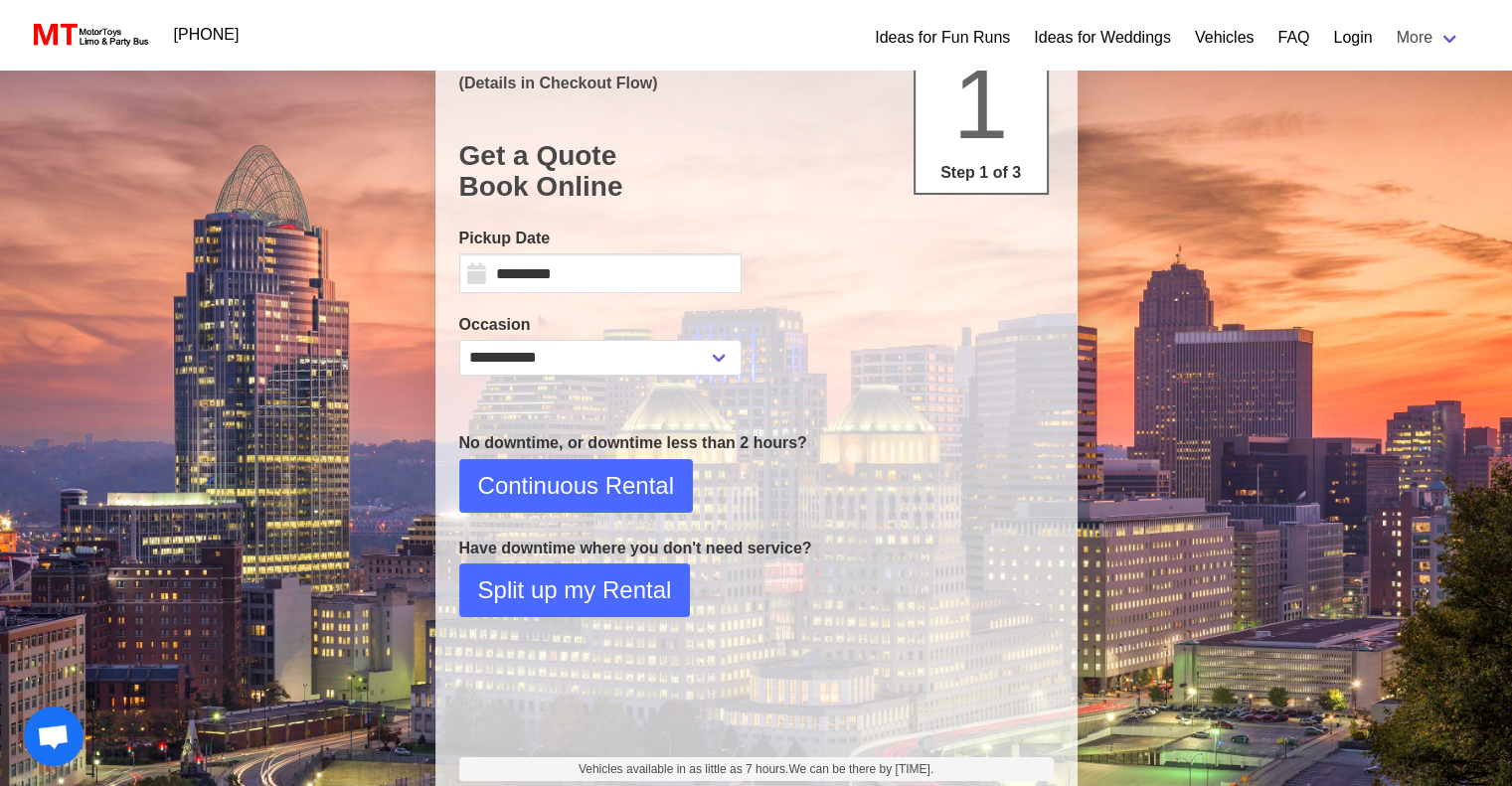 select on "*" 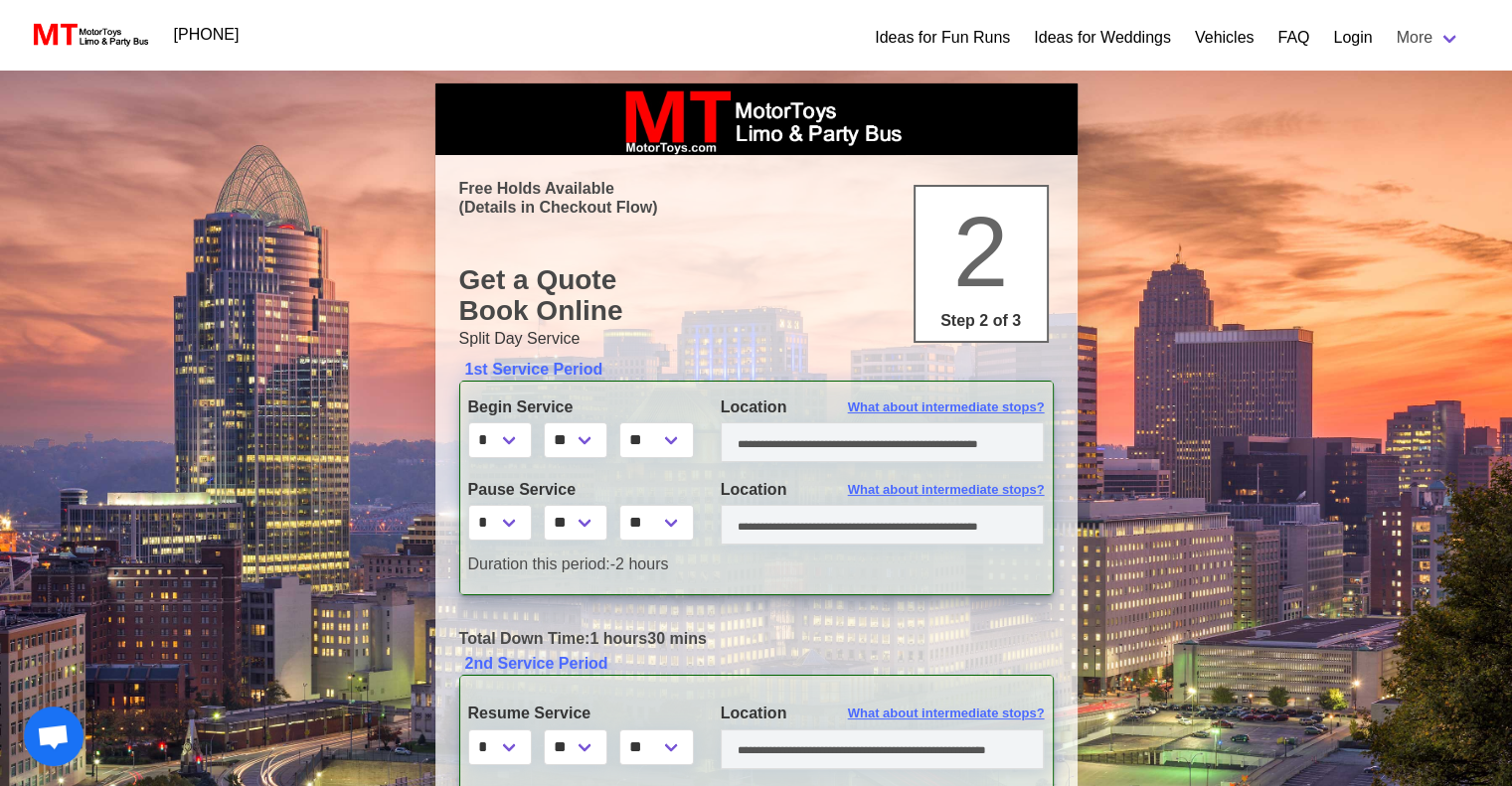 scroll, scrollTop: 0, scrollLeft: 0, axis: both 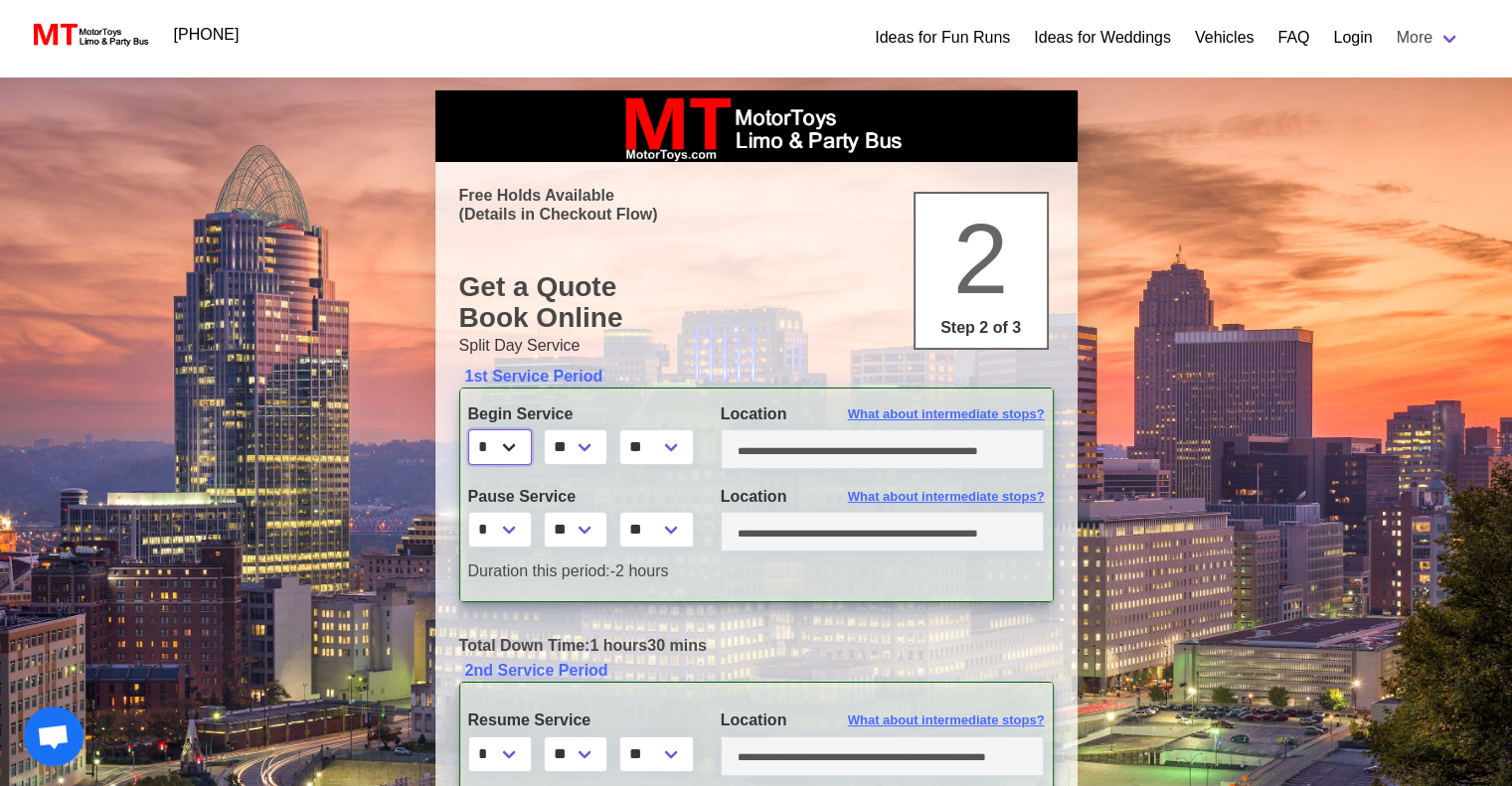 click on "* * * * * * * * * ** ** **" at bounding box center [500, 447] 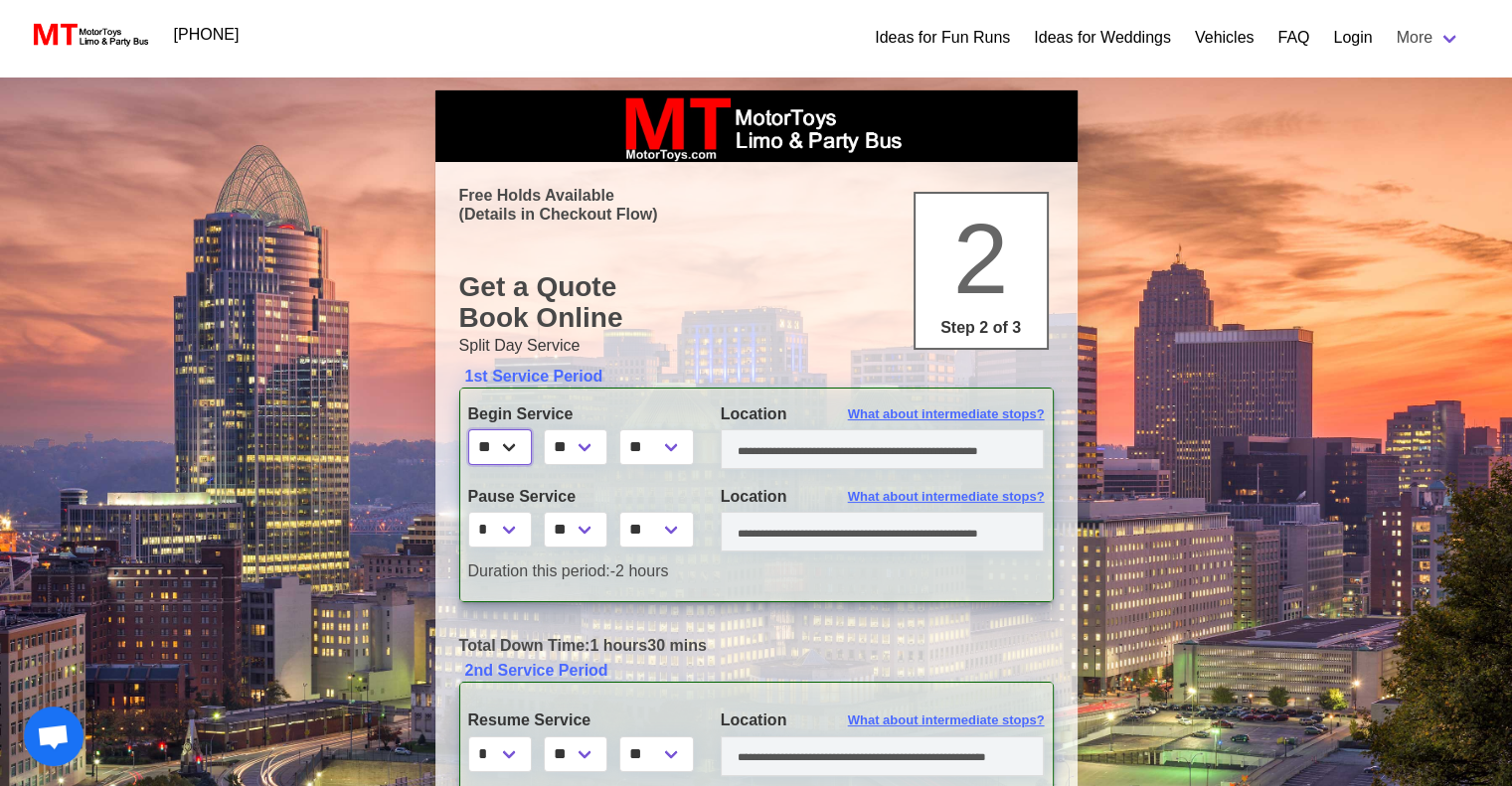 click on "* * * * * * * * * ** ** **" at bounding box center (500, 447) 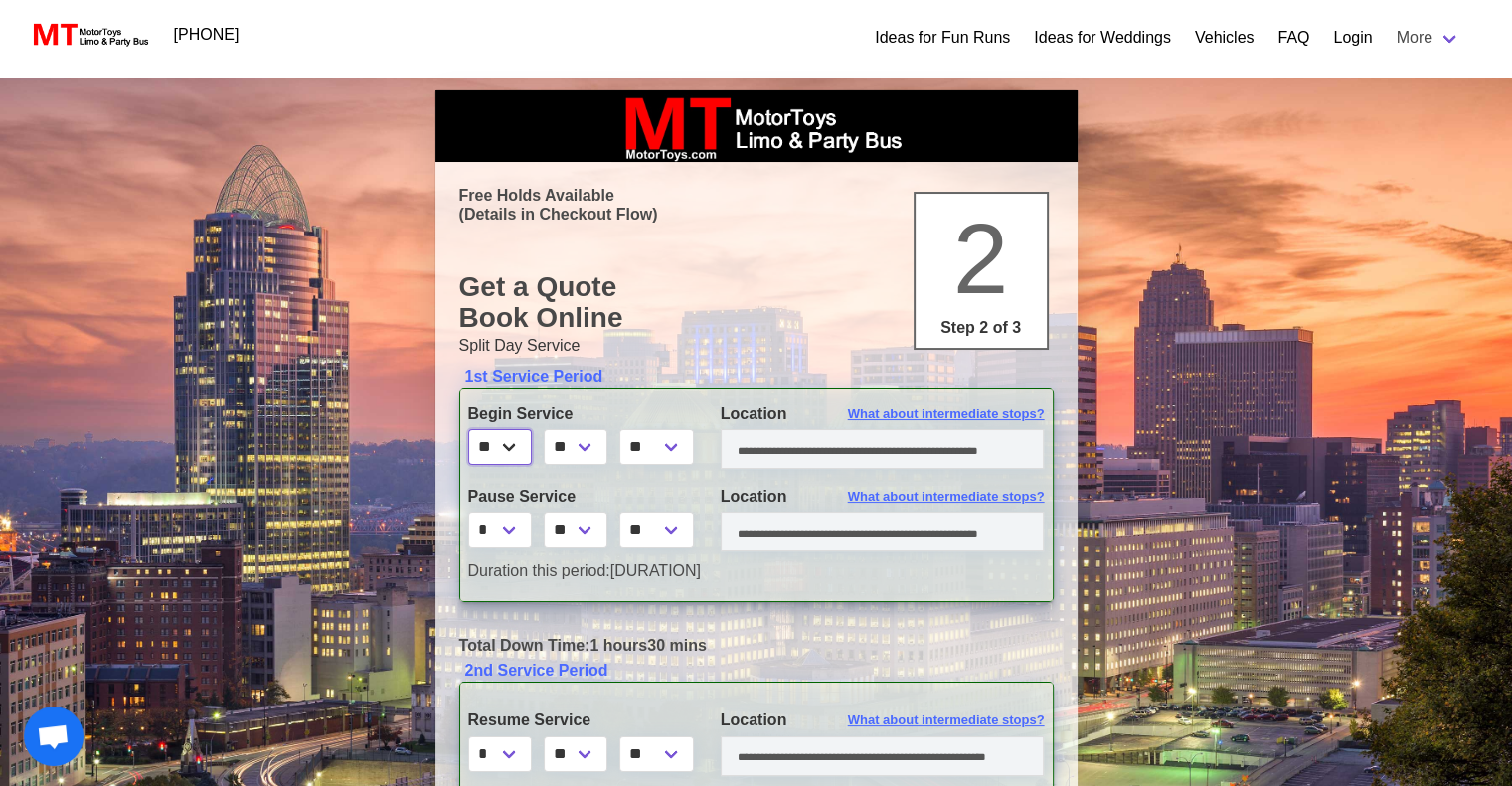 click on "* * * * * * * * * ** ** **" at bounding box center (500, 447) 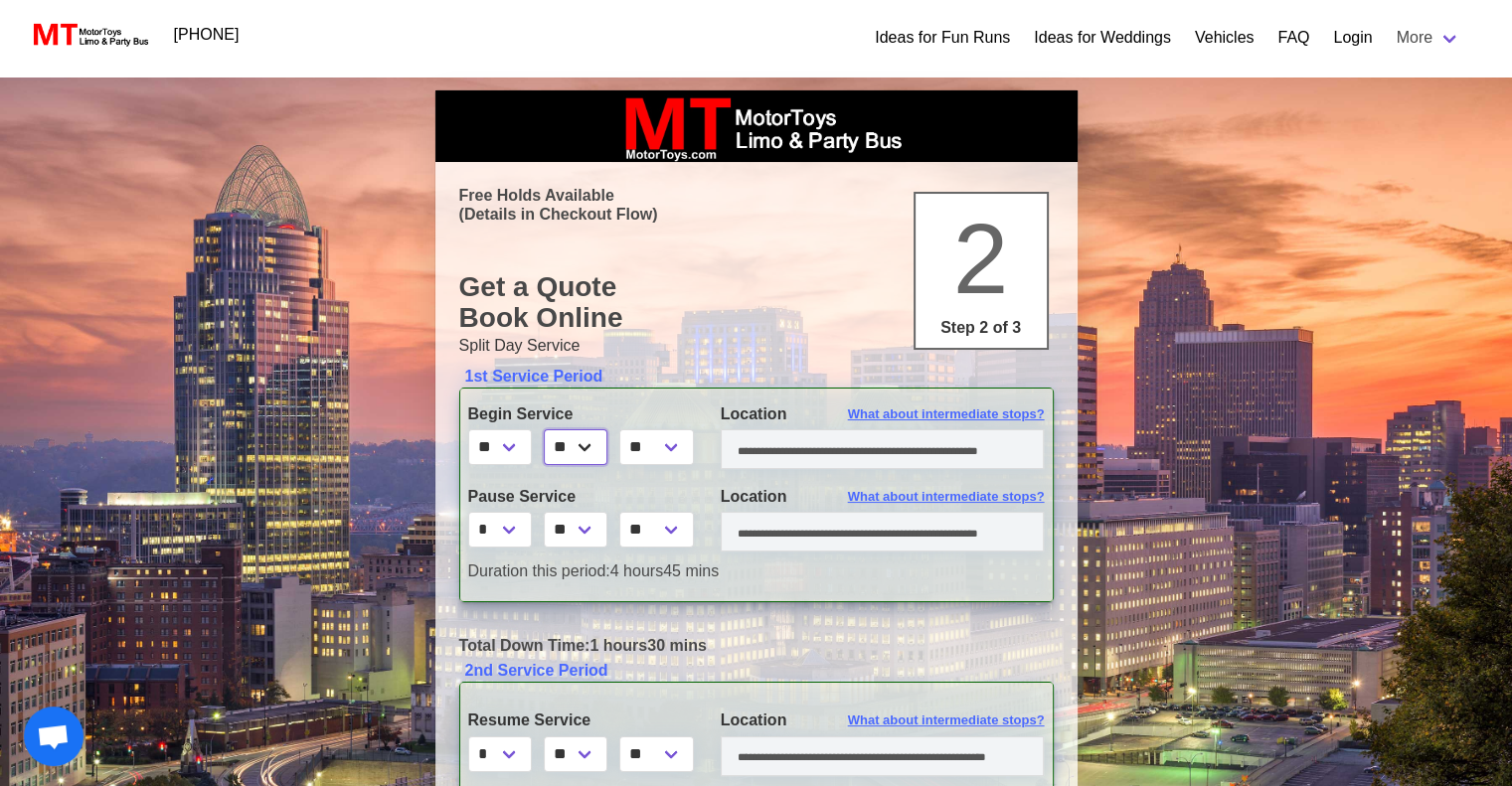 click on "** ** ** **" at bounding box center [576, 447] 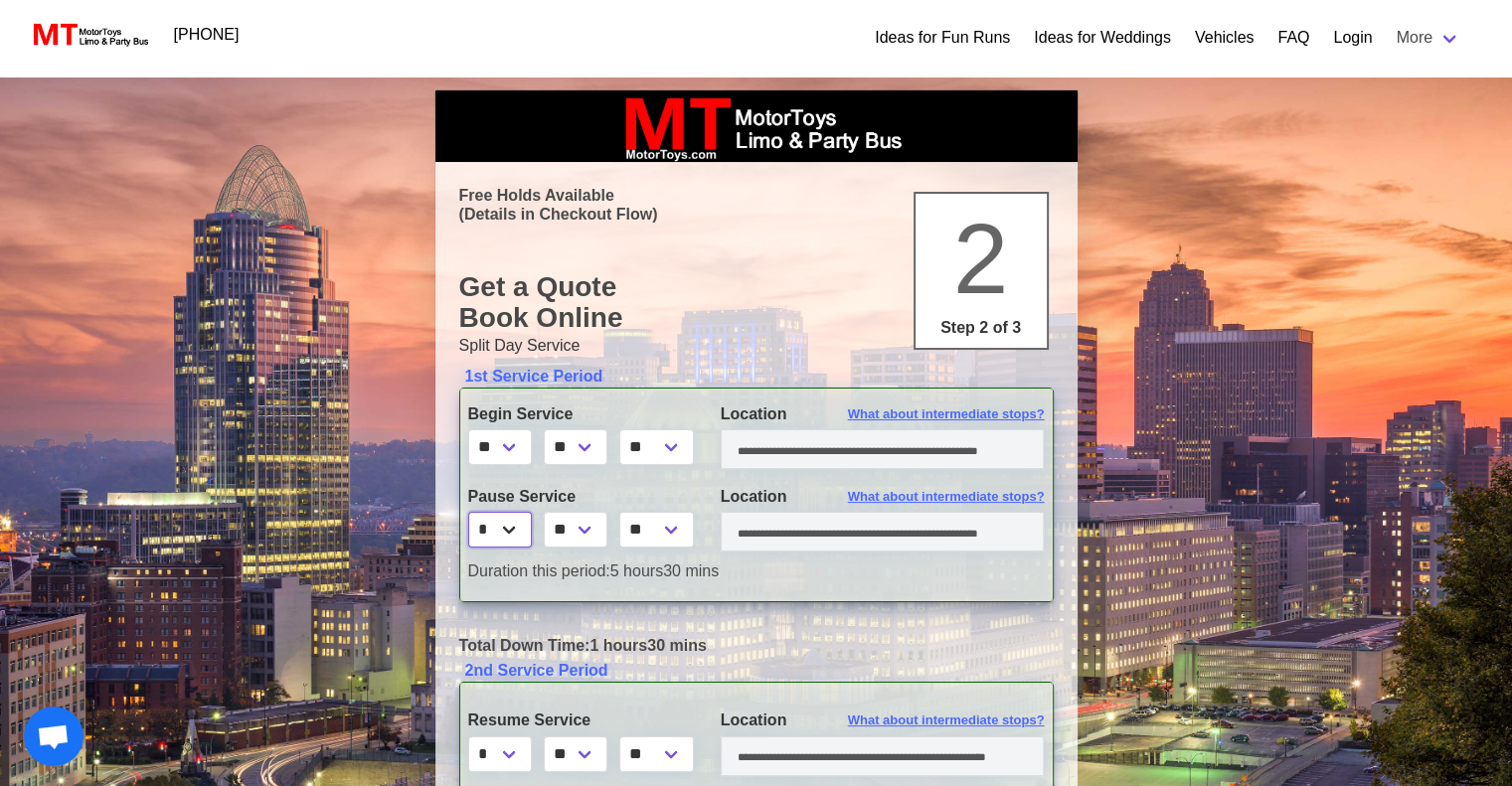 click on "* * * * * * * * * ** ** **" at bounding box center [500, 530] 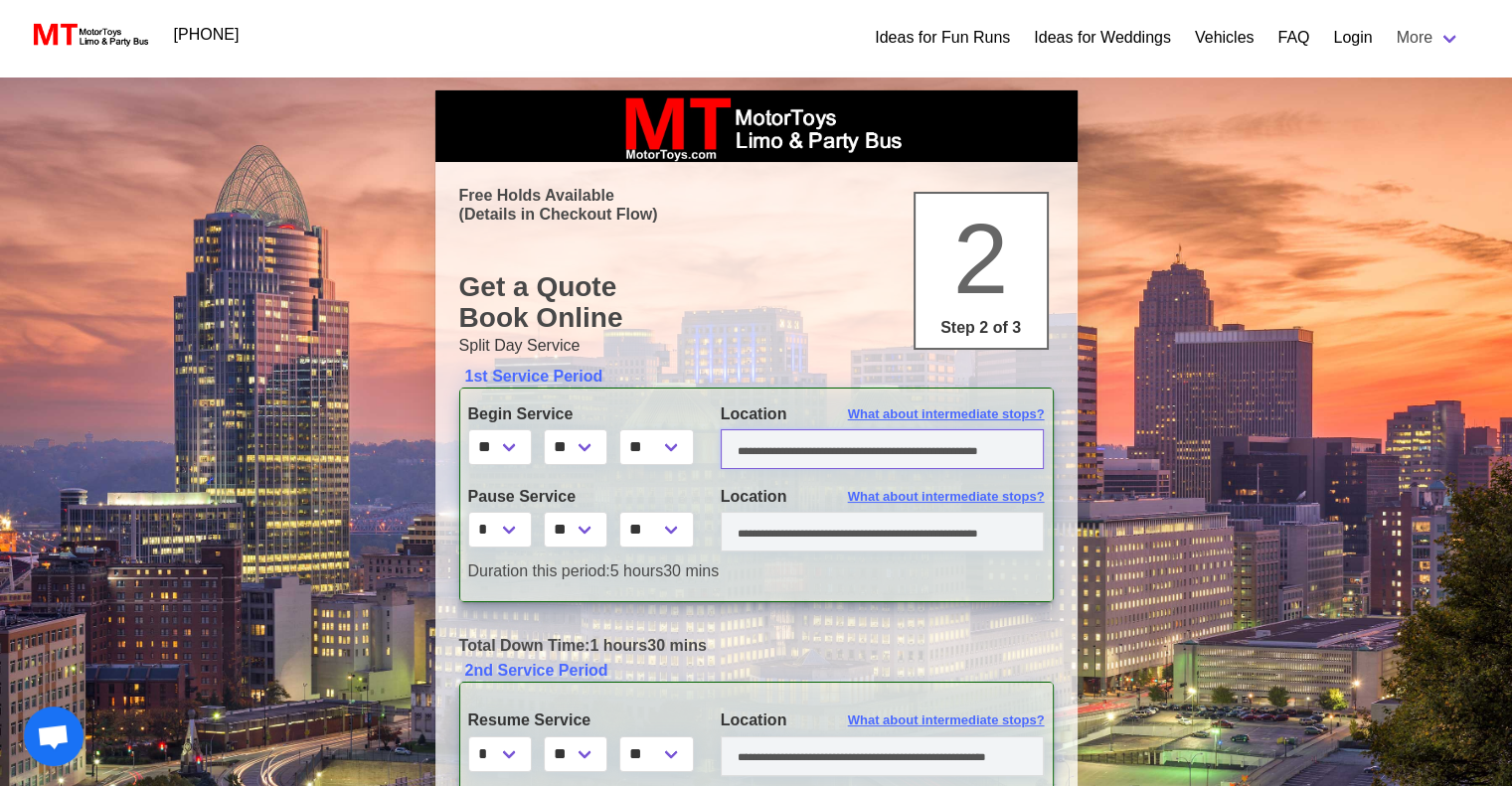 click at bounding box center (883, 449) 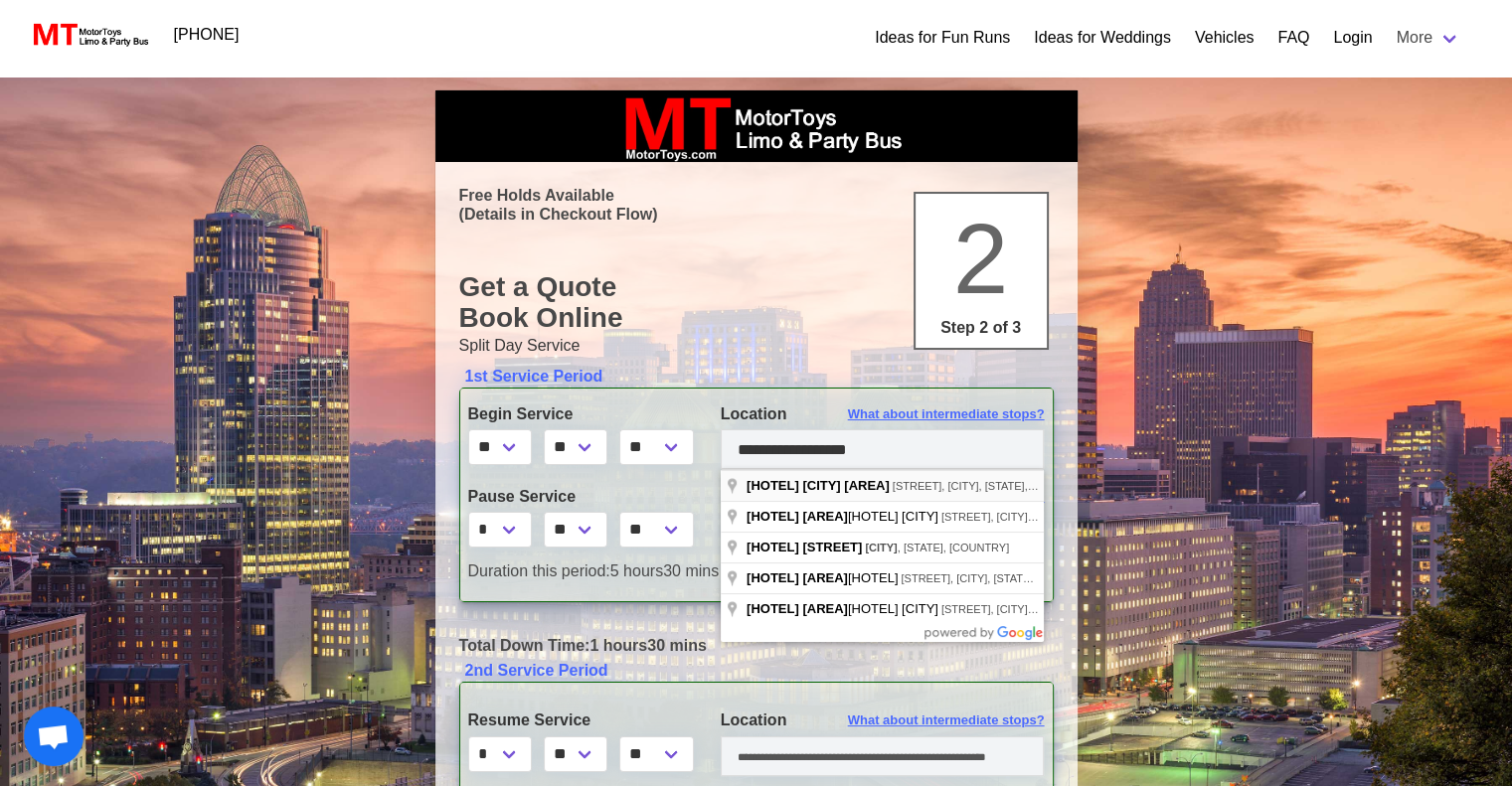 type on "**********" 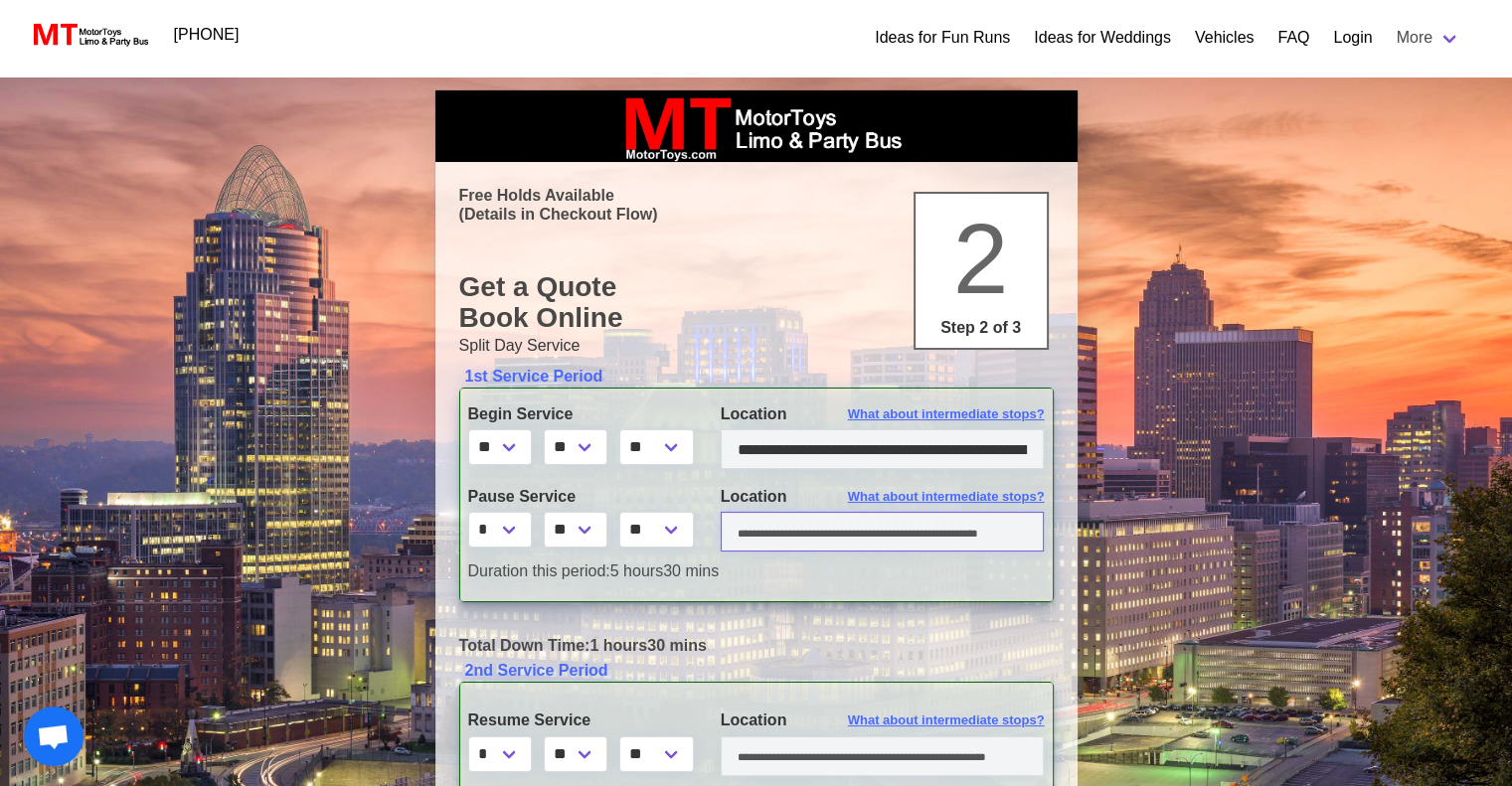 click at bounding box center (883, 532) 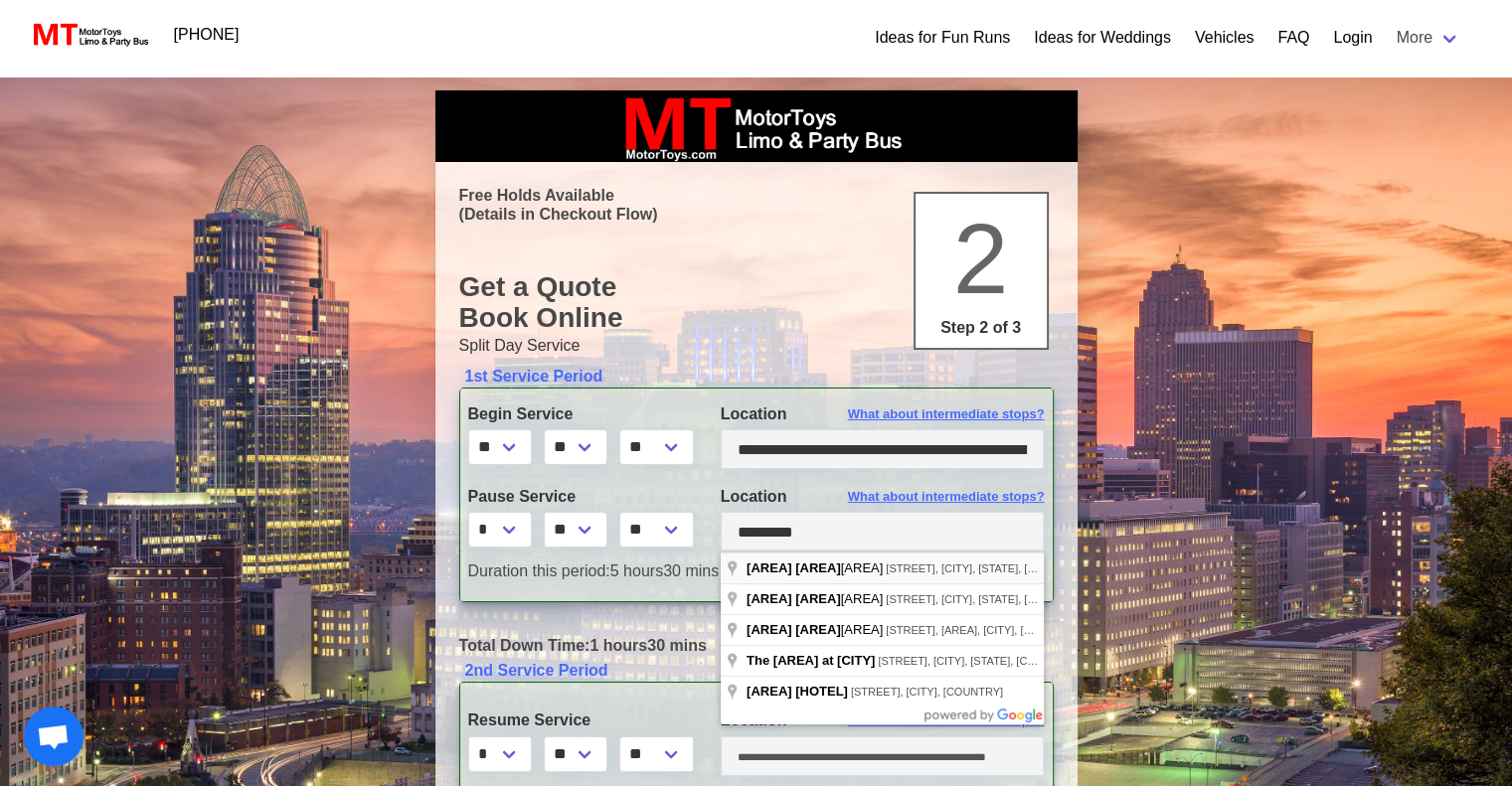 type on "**********" 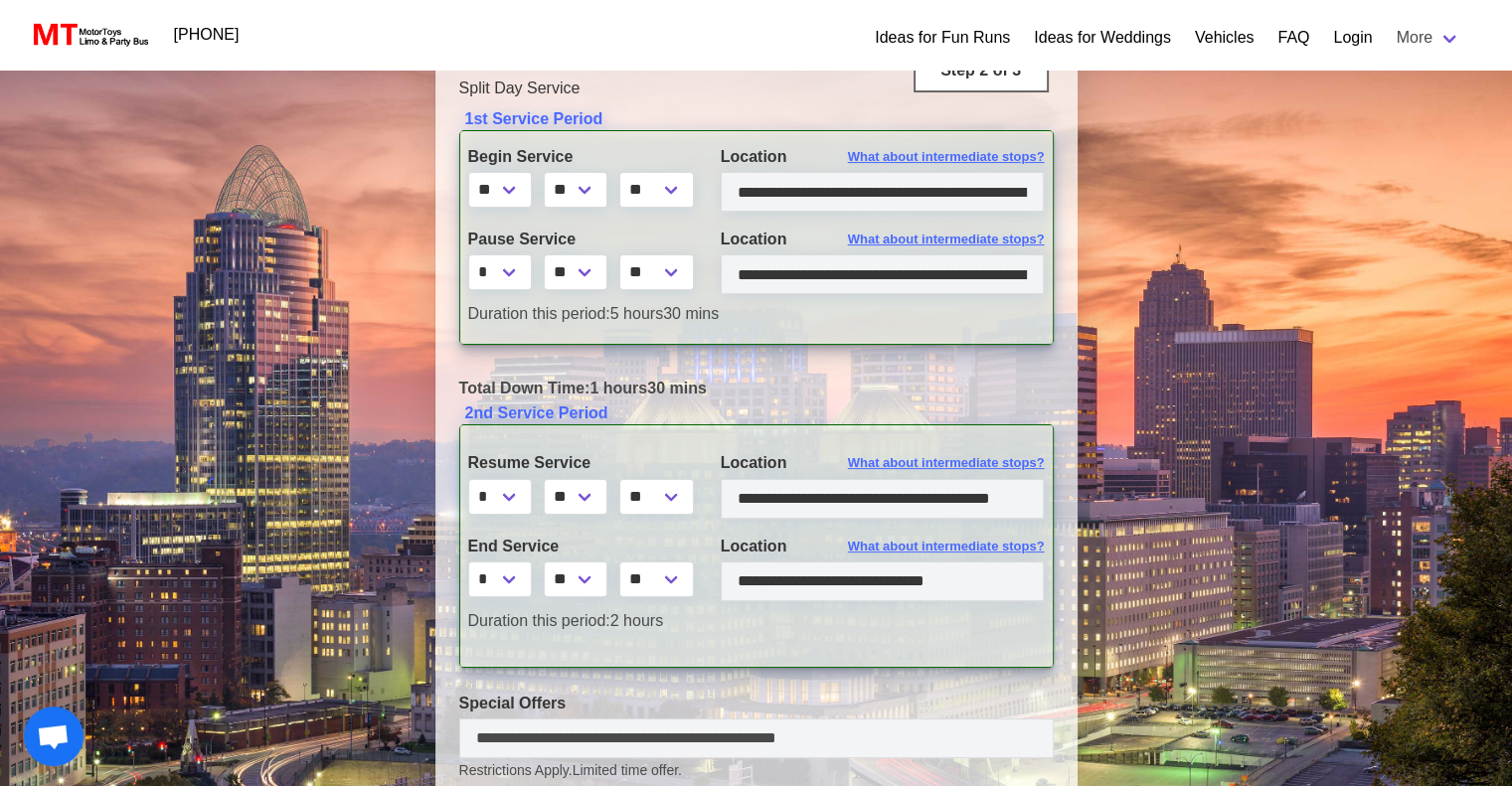 scroll, scrollTop: 249, scrollLeft: 0, axis: vertical 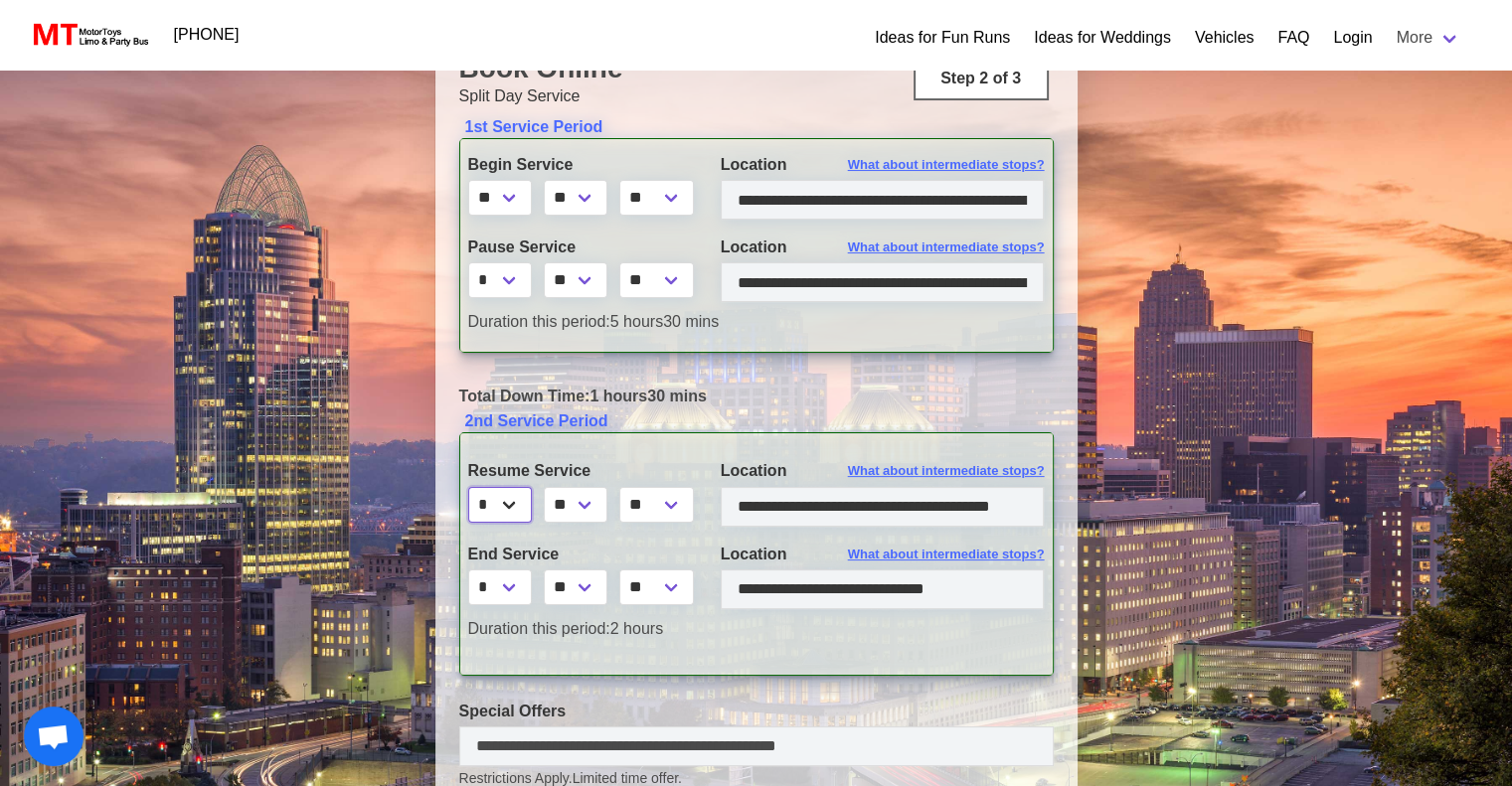 click on "* * * * * * * * * ** ** **" at bounding box center [500, 505] 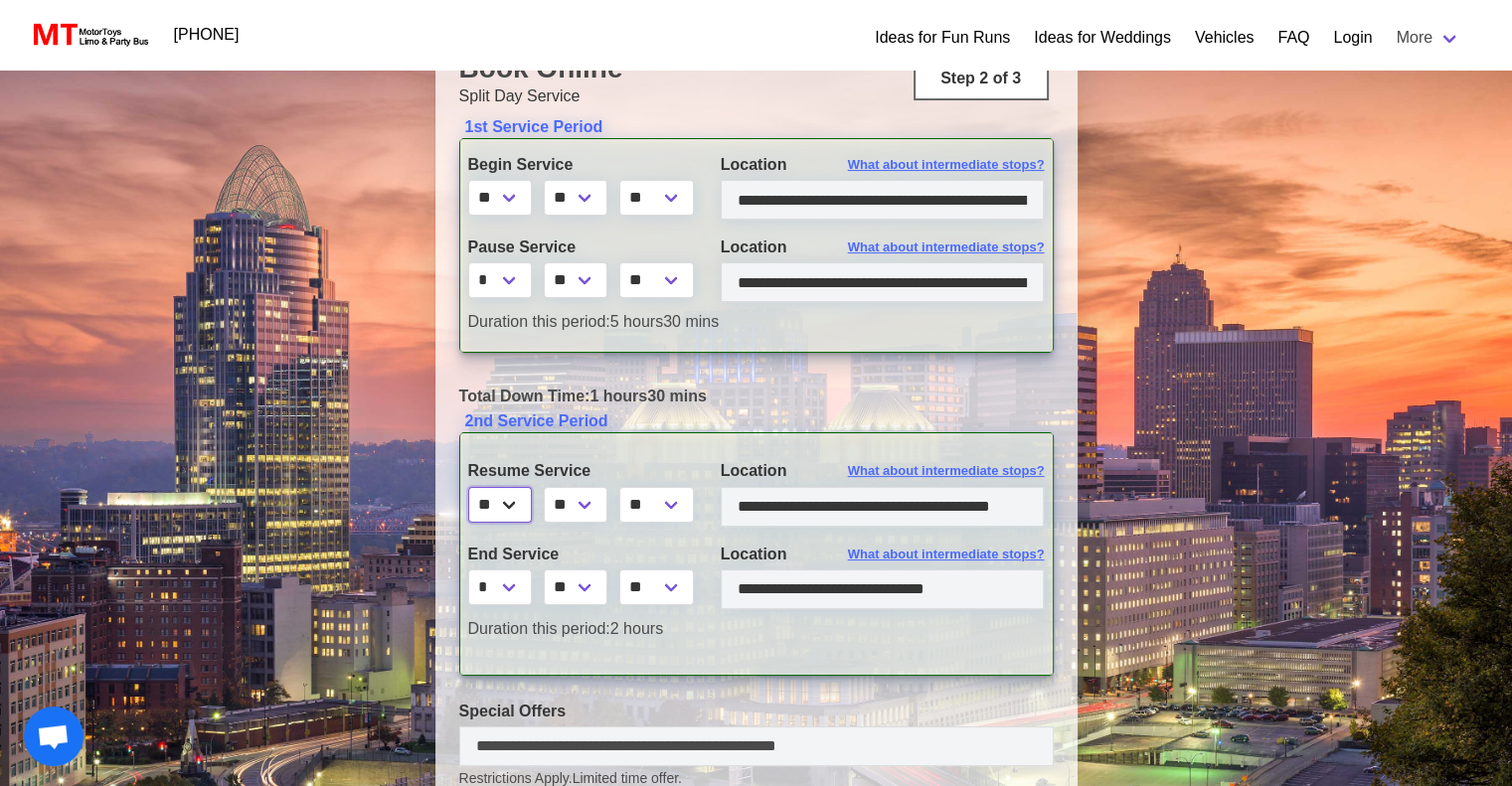 click on "* * * * * * * * * ** ** **" at bounding box center (500, 505) 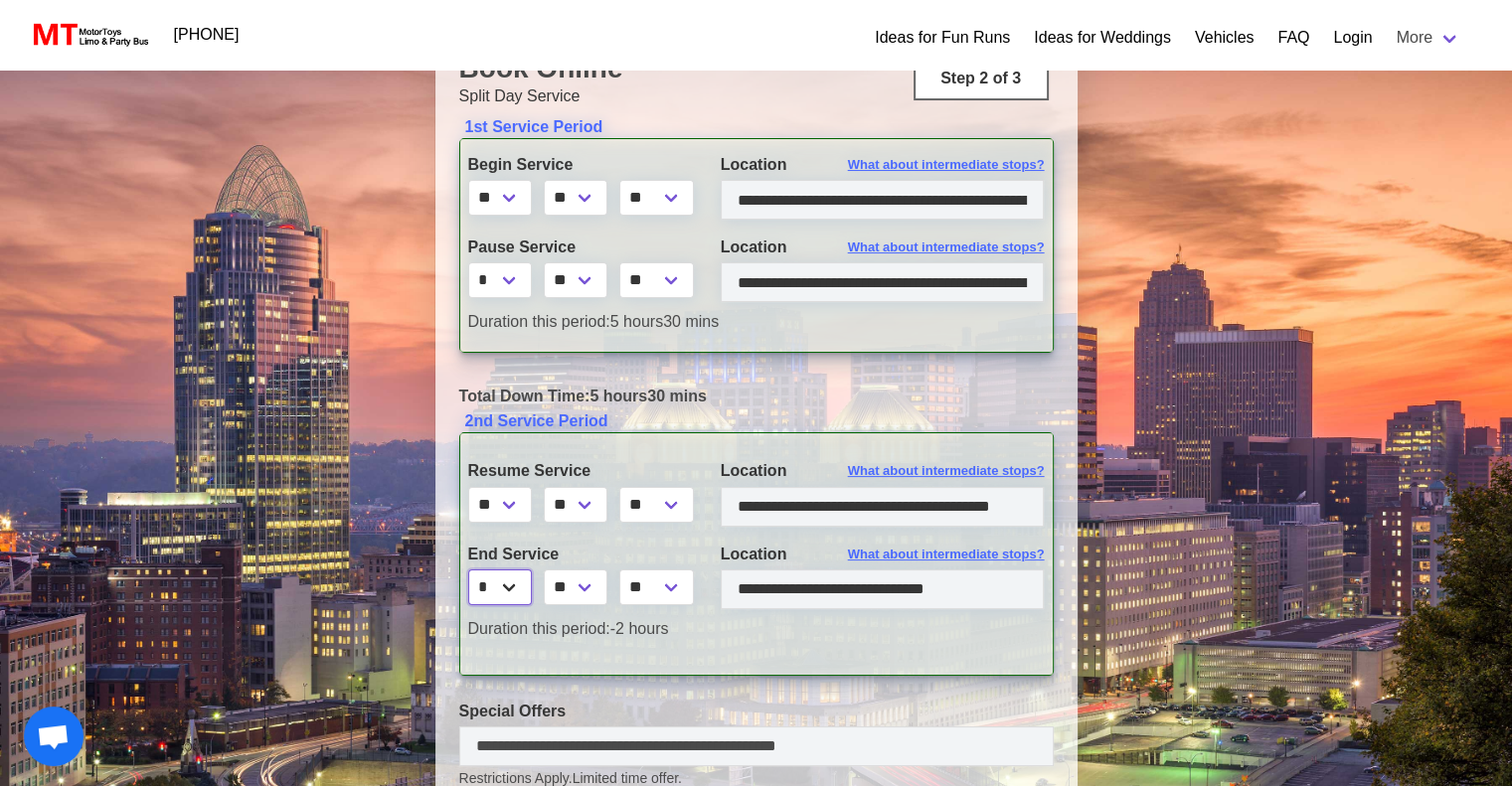 click on "* * * * * * * * * ** ** **" at bounding box center (500, 587) 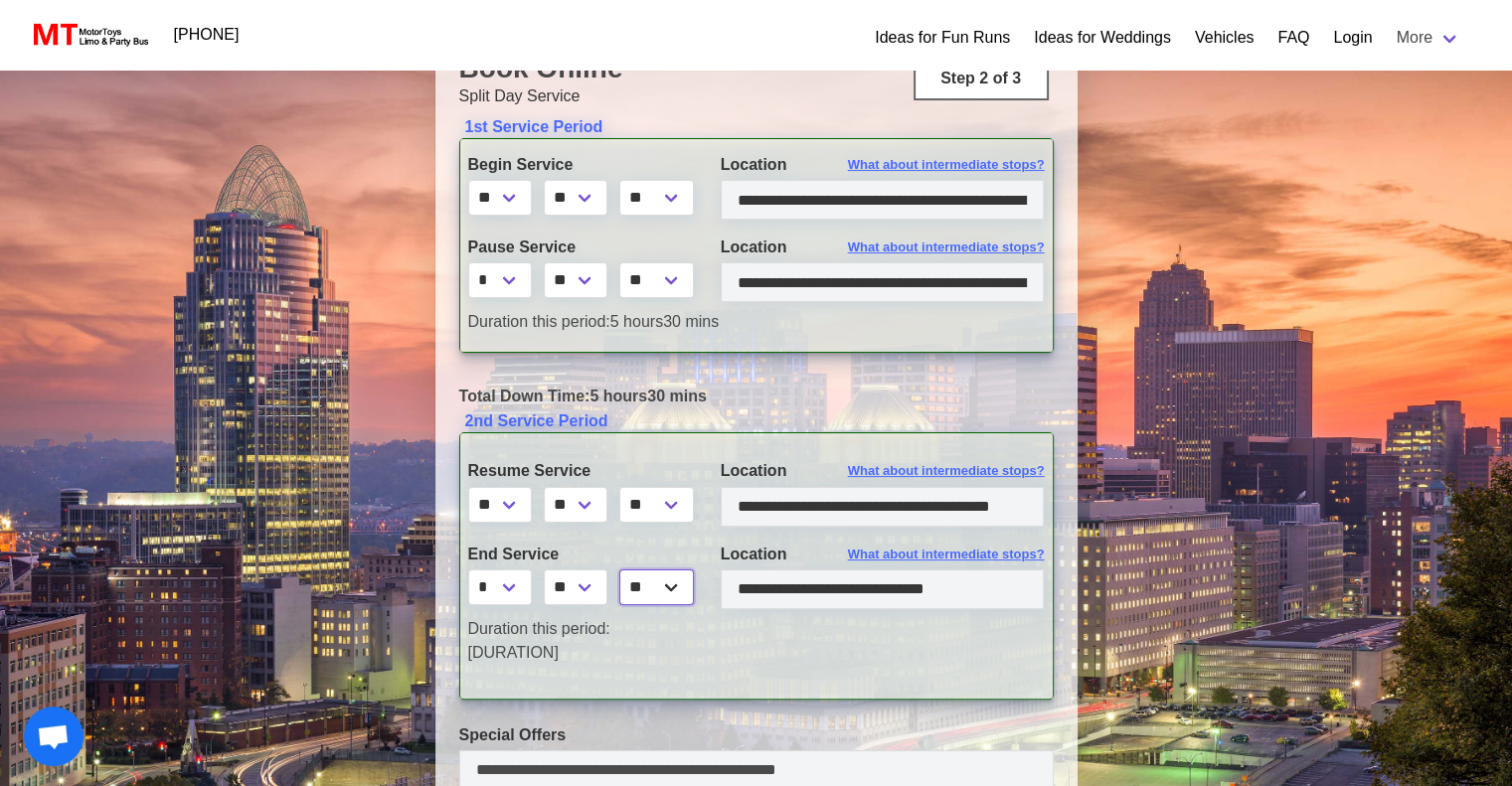click on "**   **" at bounding box center (656, 587) 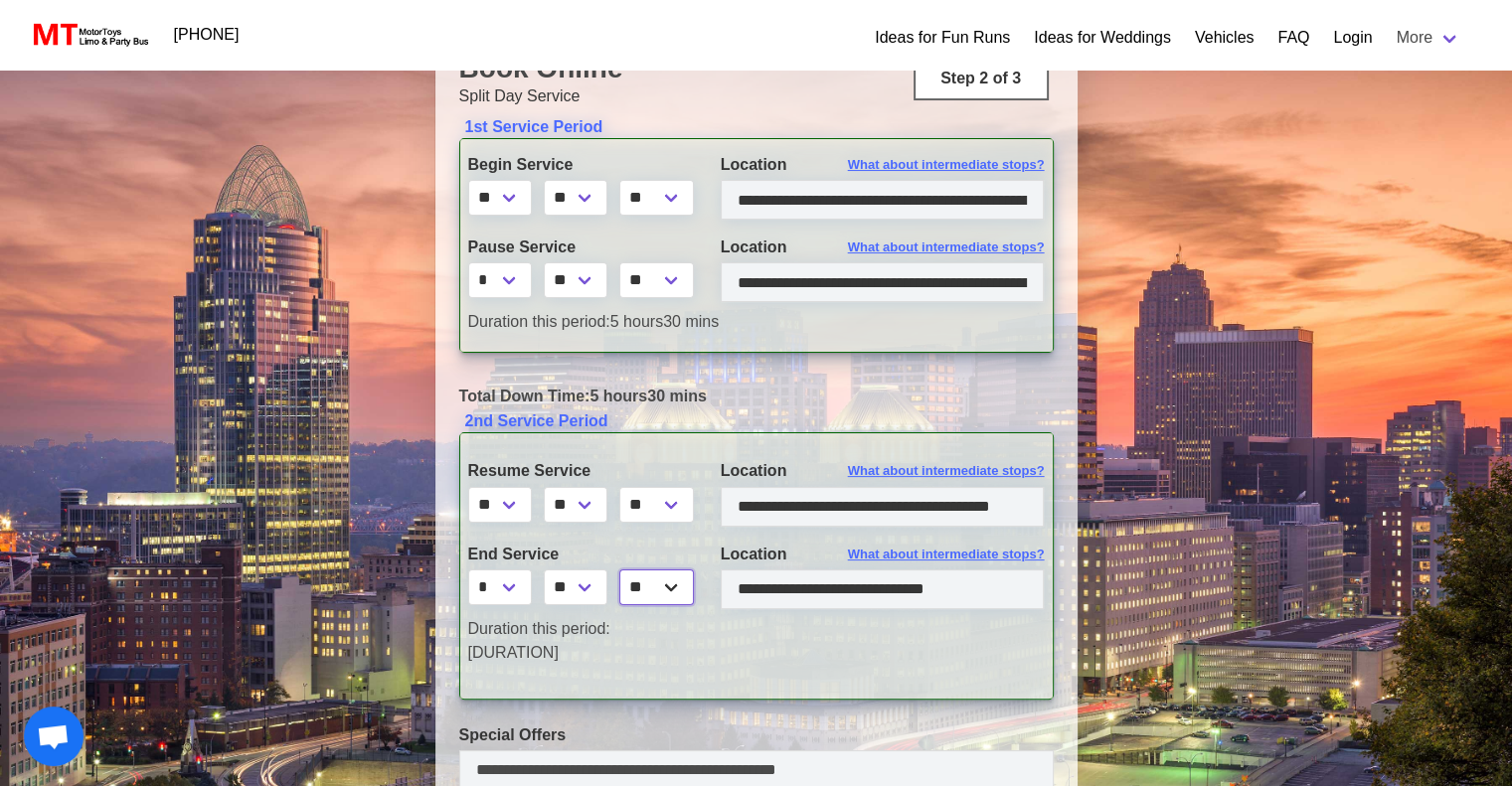 click on "**   **" at bounding box center [656, 587] 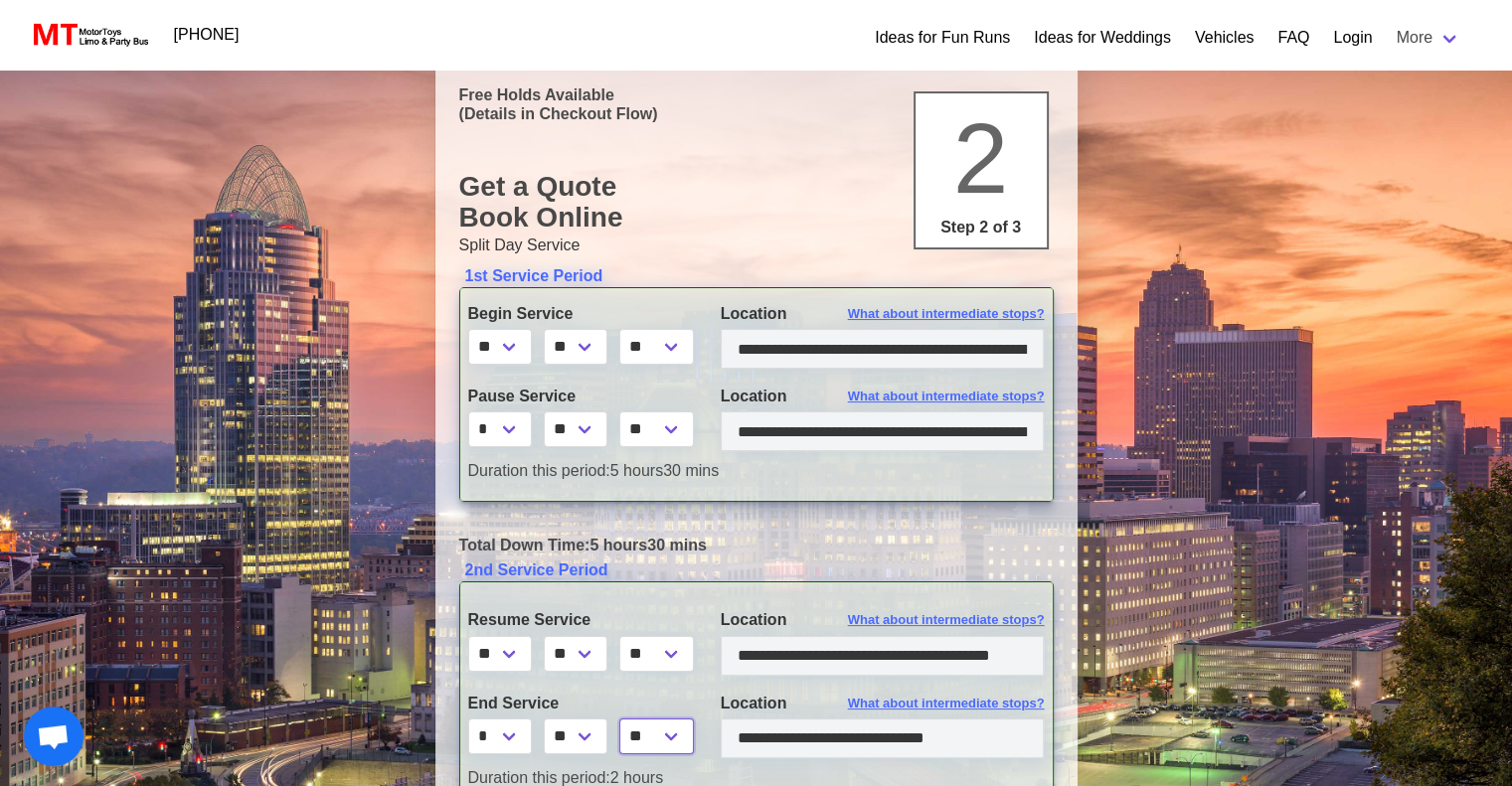scroll, scrollTop: 89, scrollLeft: 0, axis: vertical 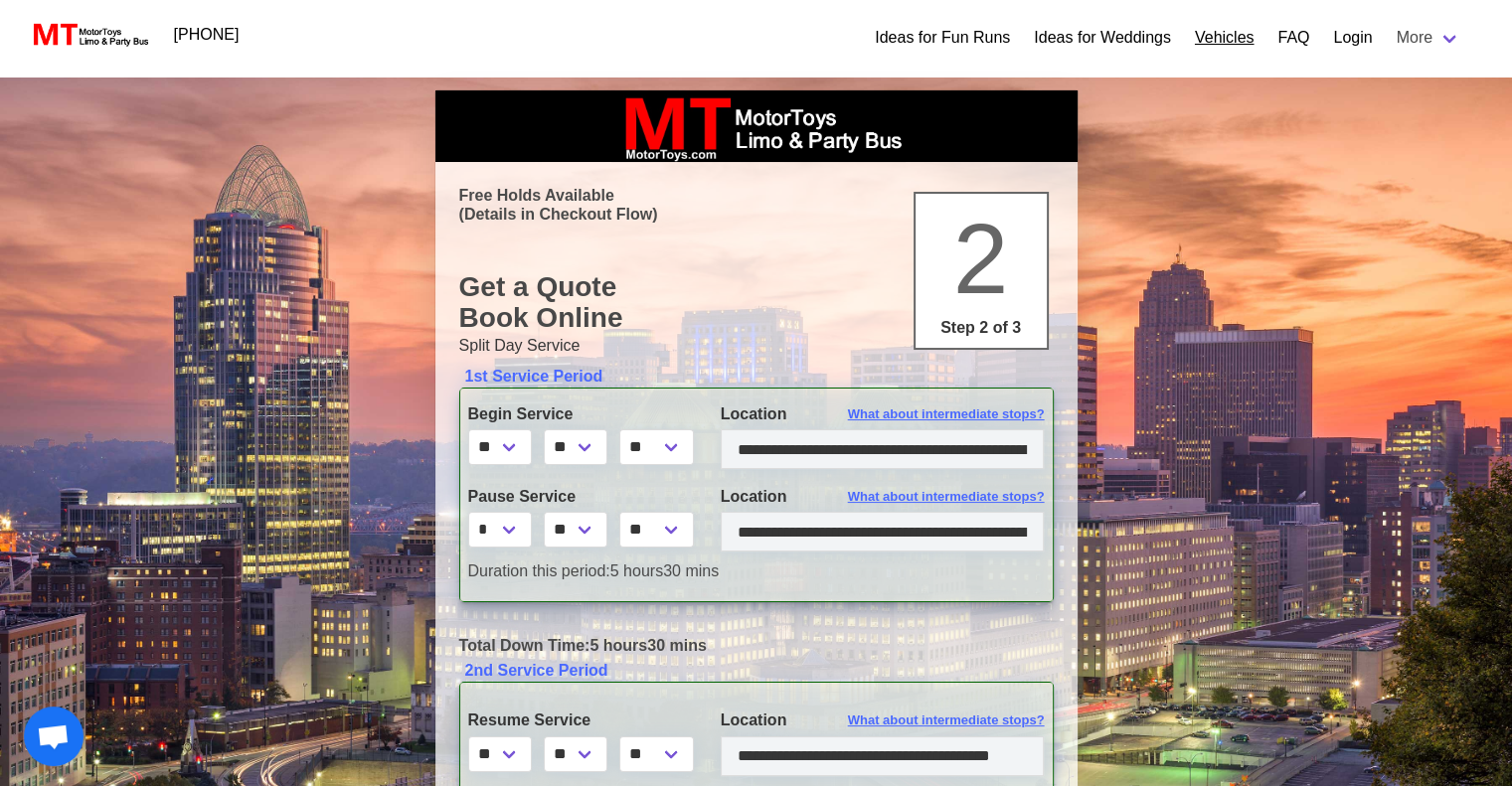 click on "Vehicles" at bounding box center [1225, 38] 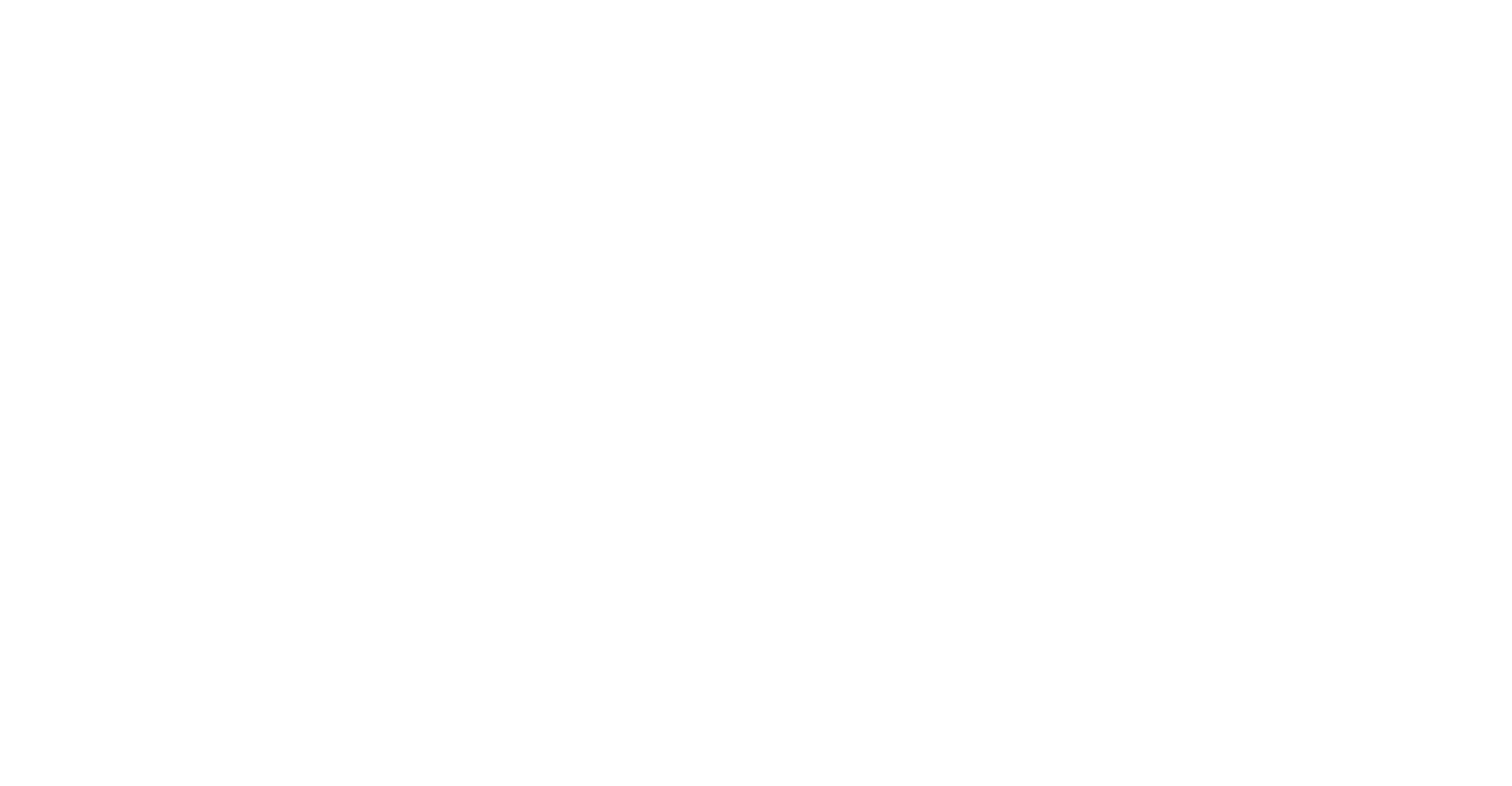 scroll, scrollTop: 0, scrollLeft: 0, axis: both 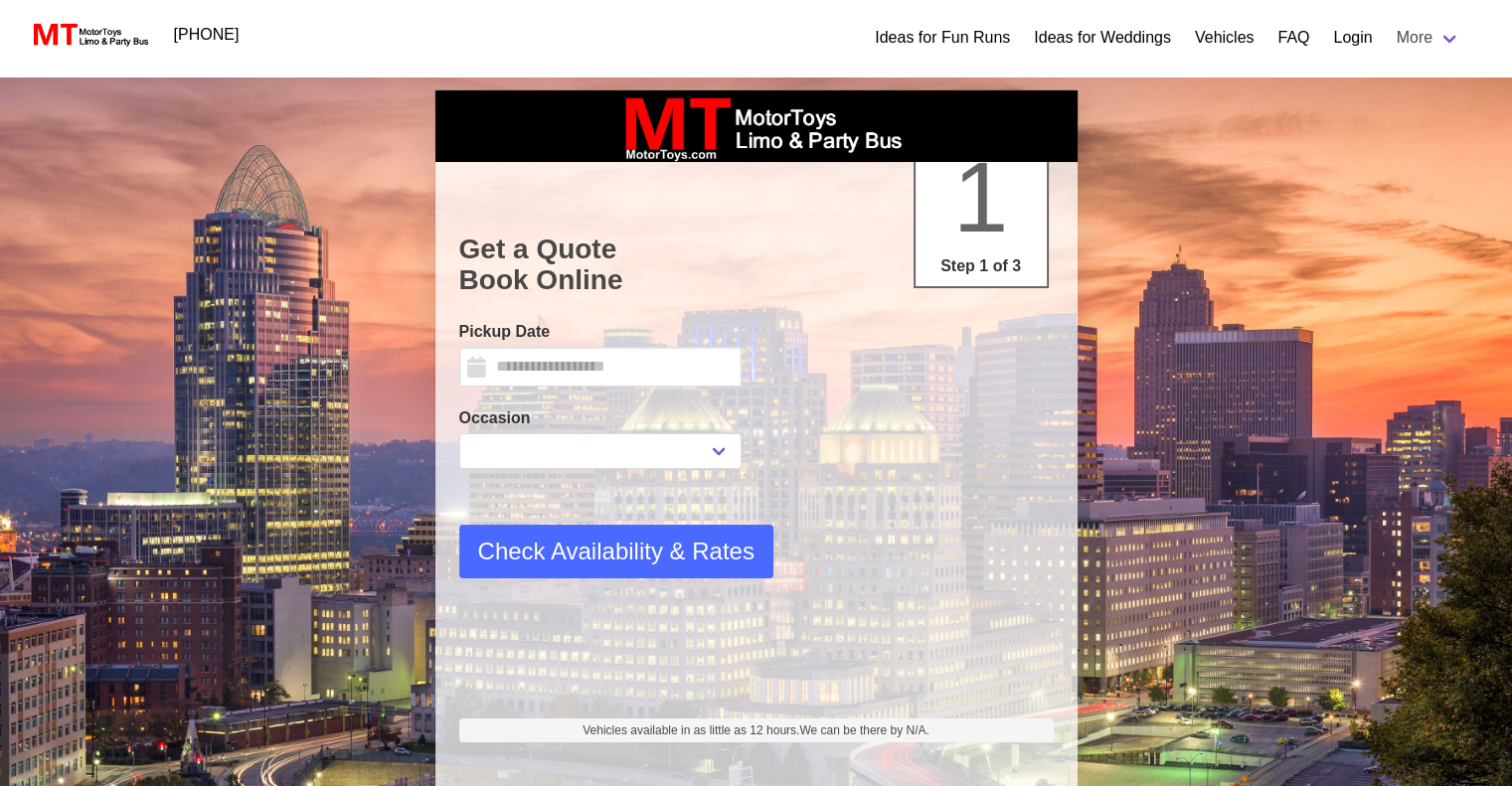 type on "*********" 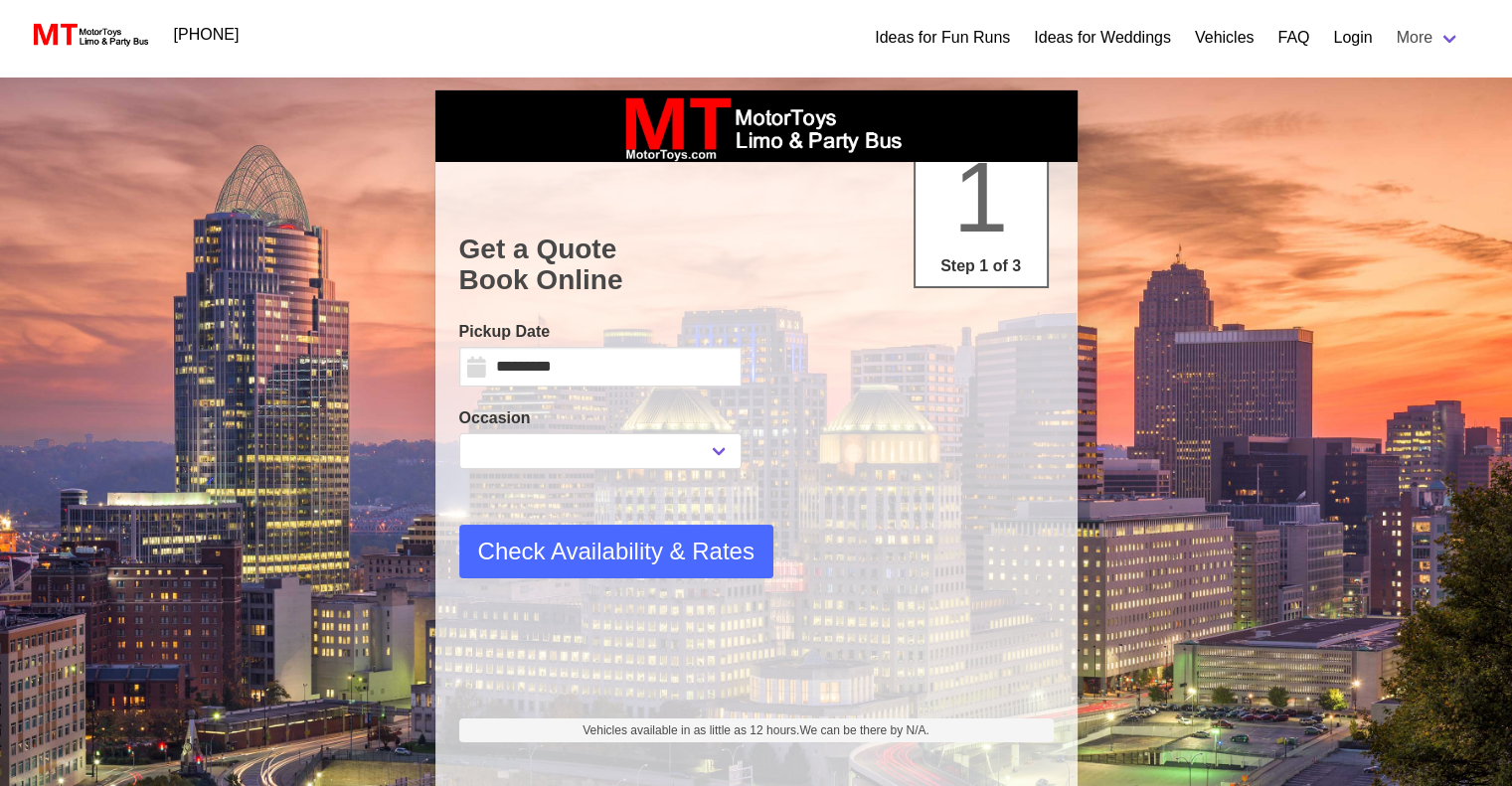scroll, scrollTop: 0, scrollLeft: 0, axis: both 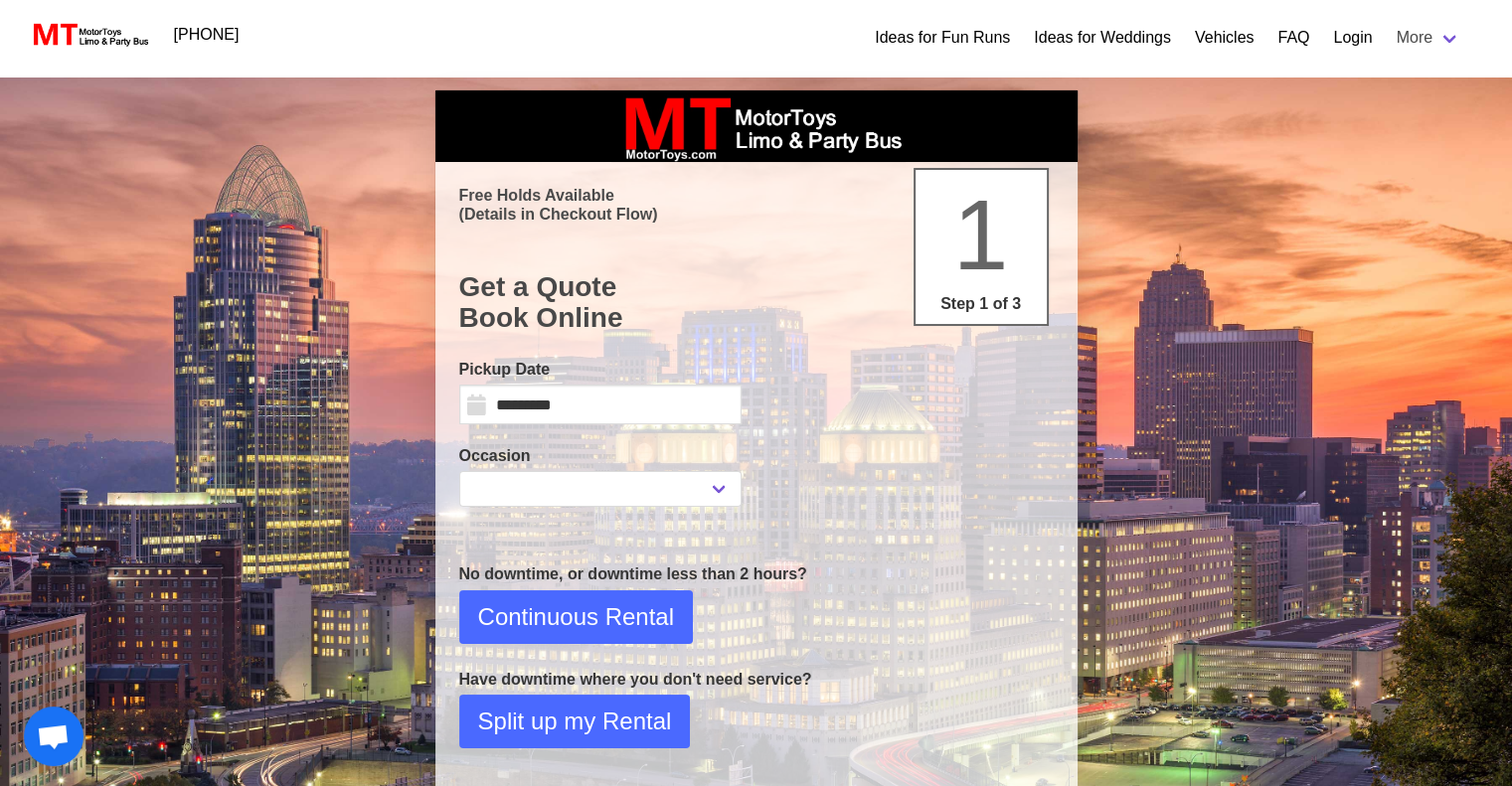 select 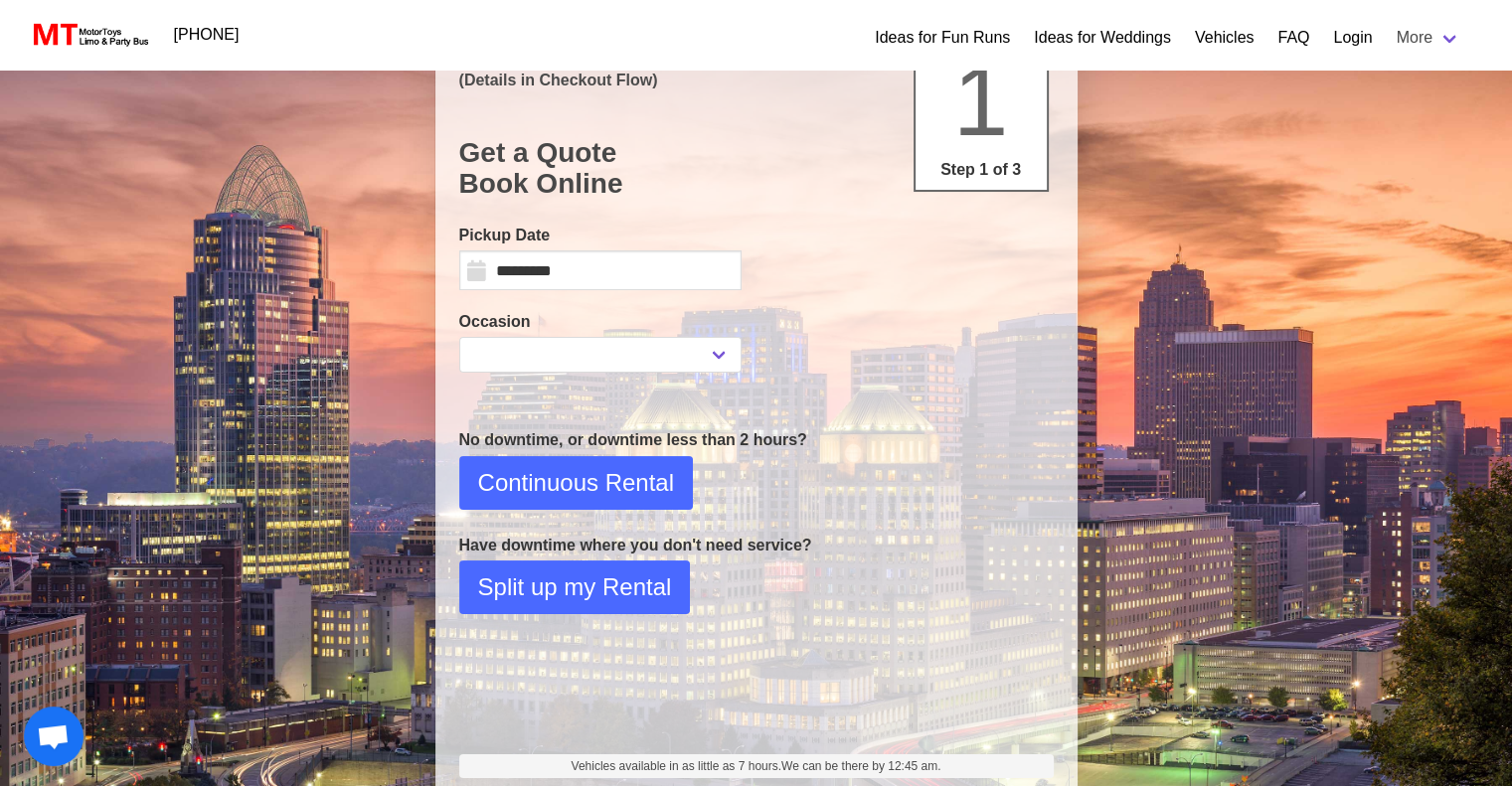 scroll, scrollTop: 95, scrollLeft: 0, axis: vertical 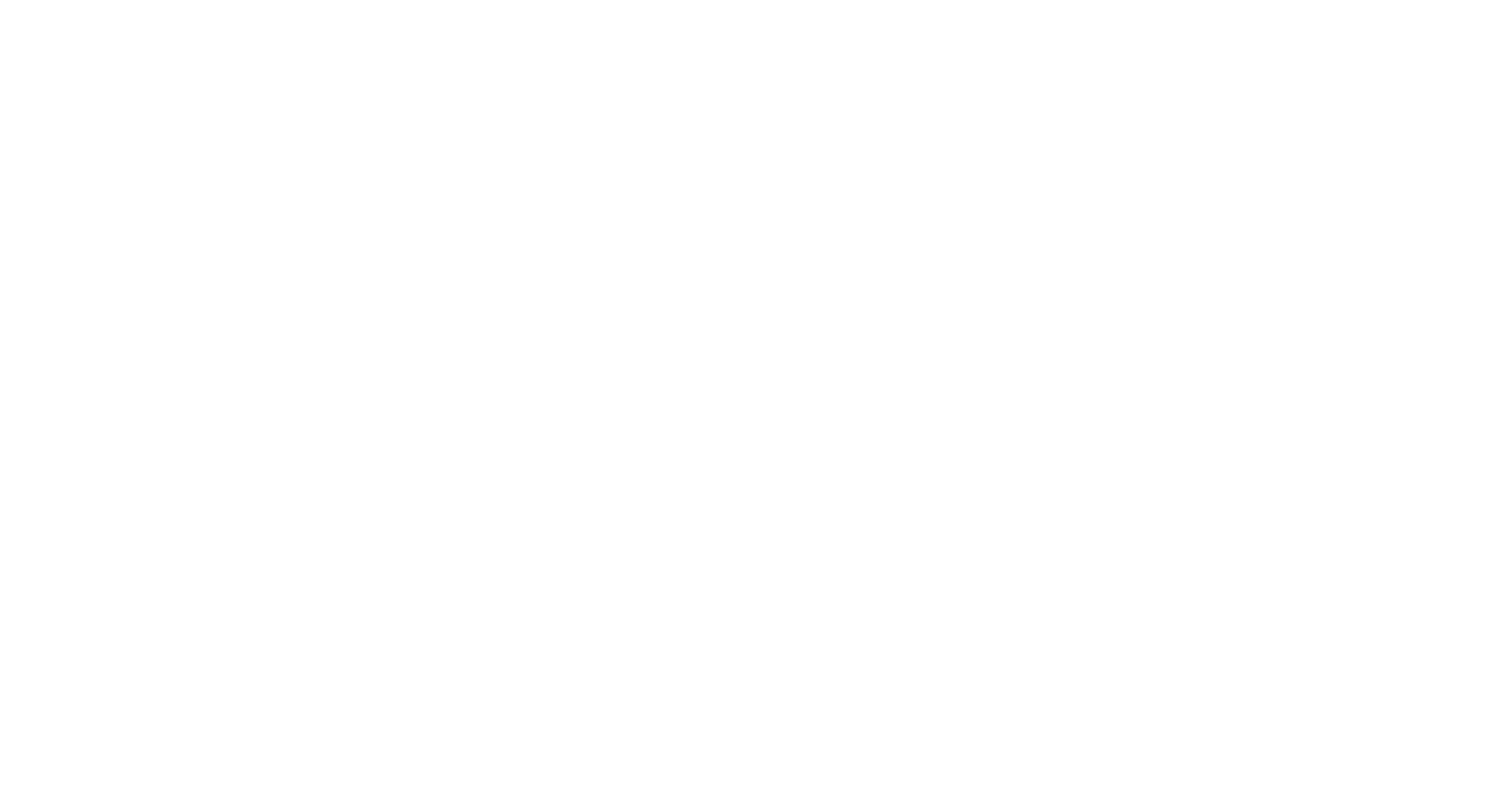 select on "*" 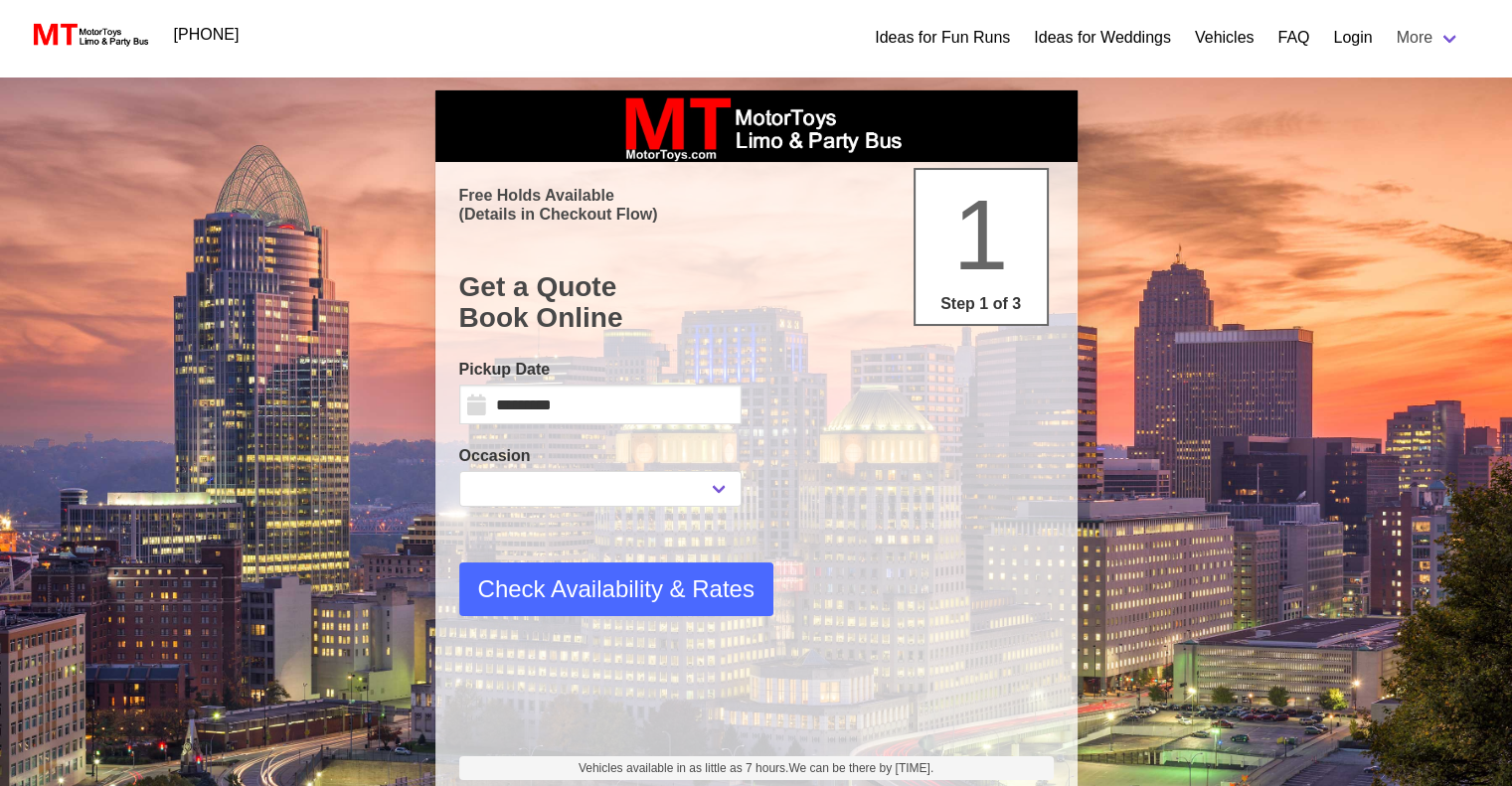 select on "****" 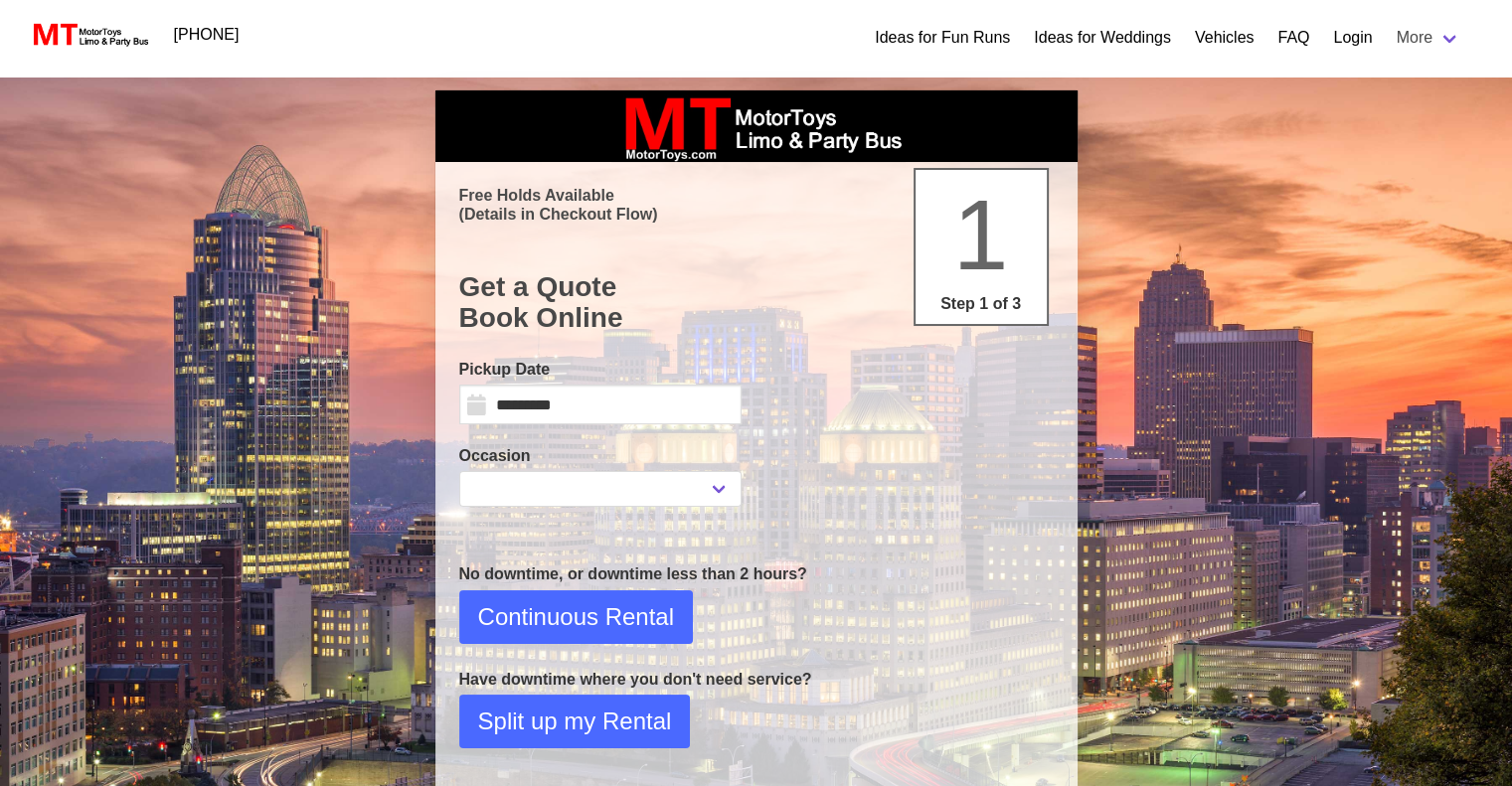 scroll, scrollTop: 0, scrollLeft: 0, axis: both 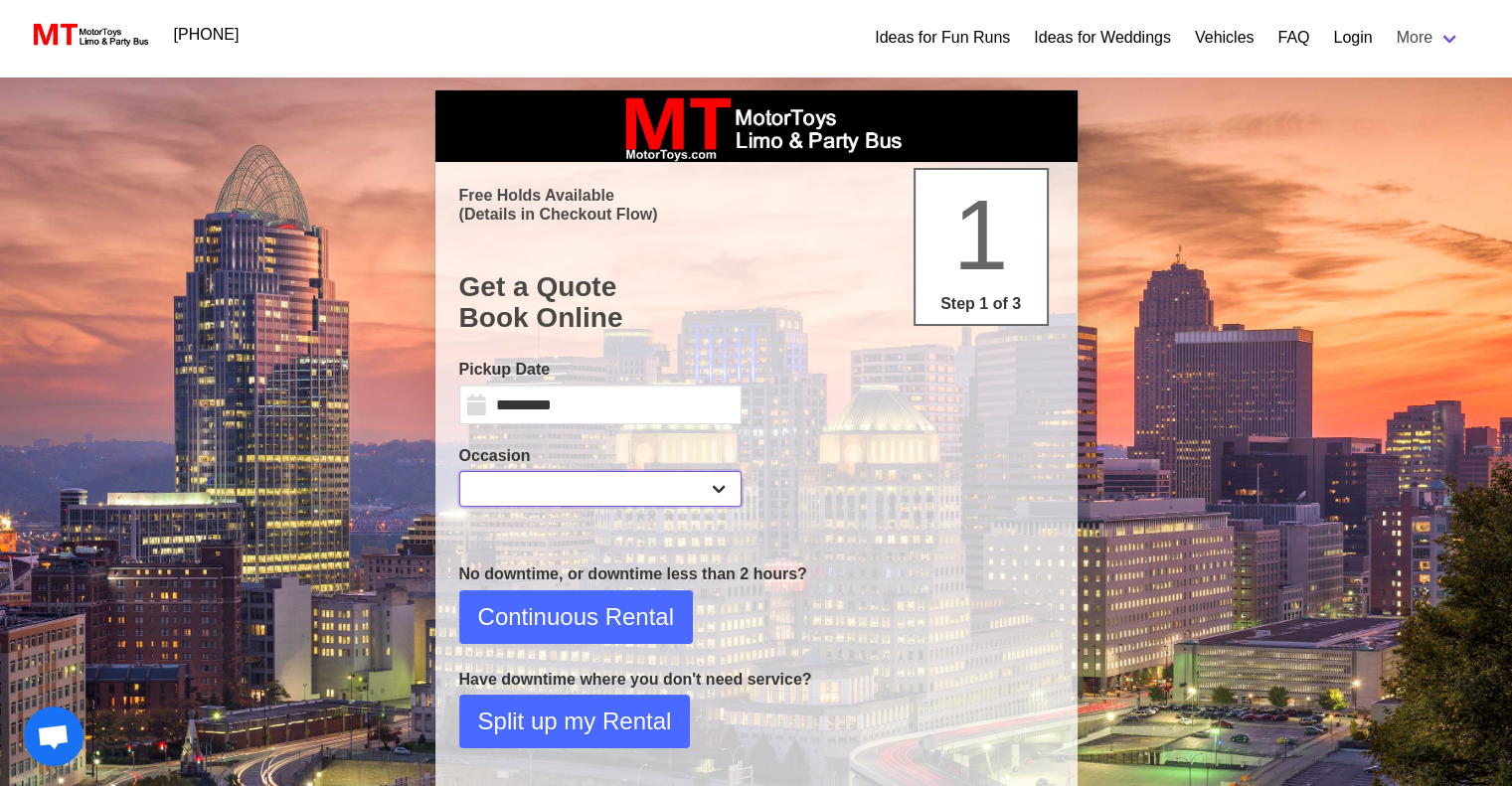click on "**********" at bounding box center [600, 489] 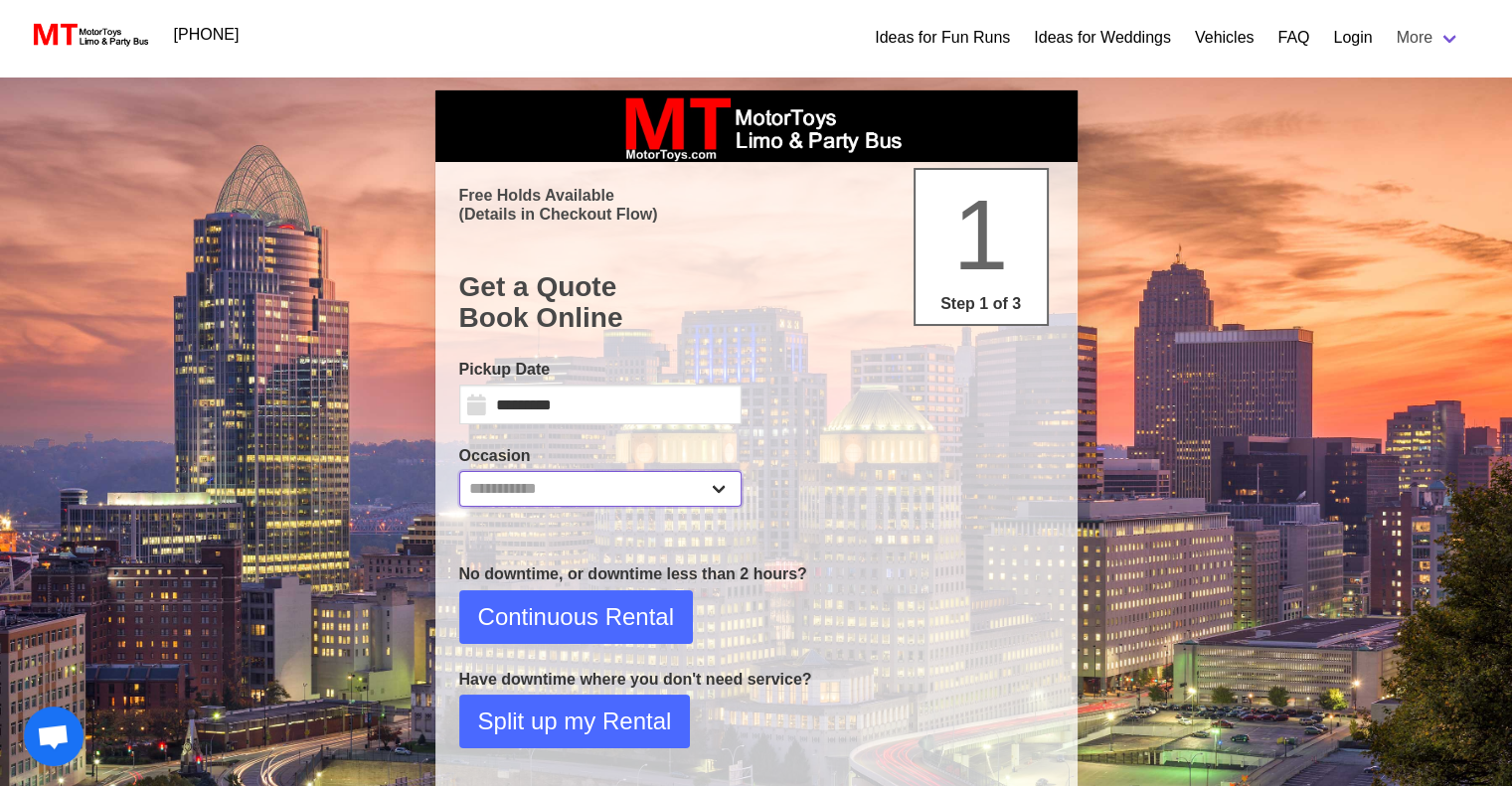 click on "**********" at bounding box center [600, 489] 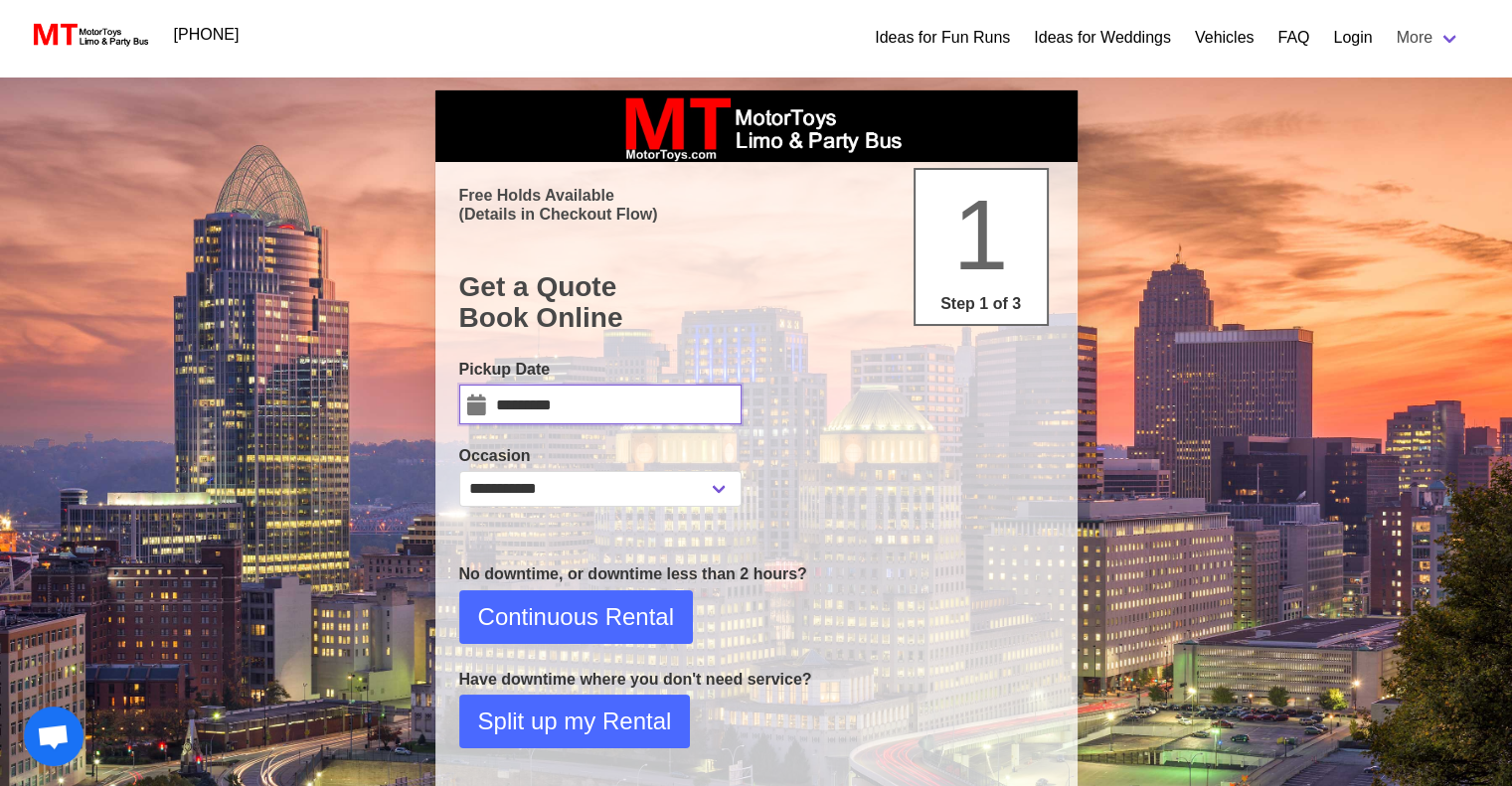 click on "*********" at bounding box center (600, 404) 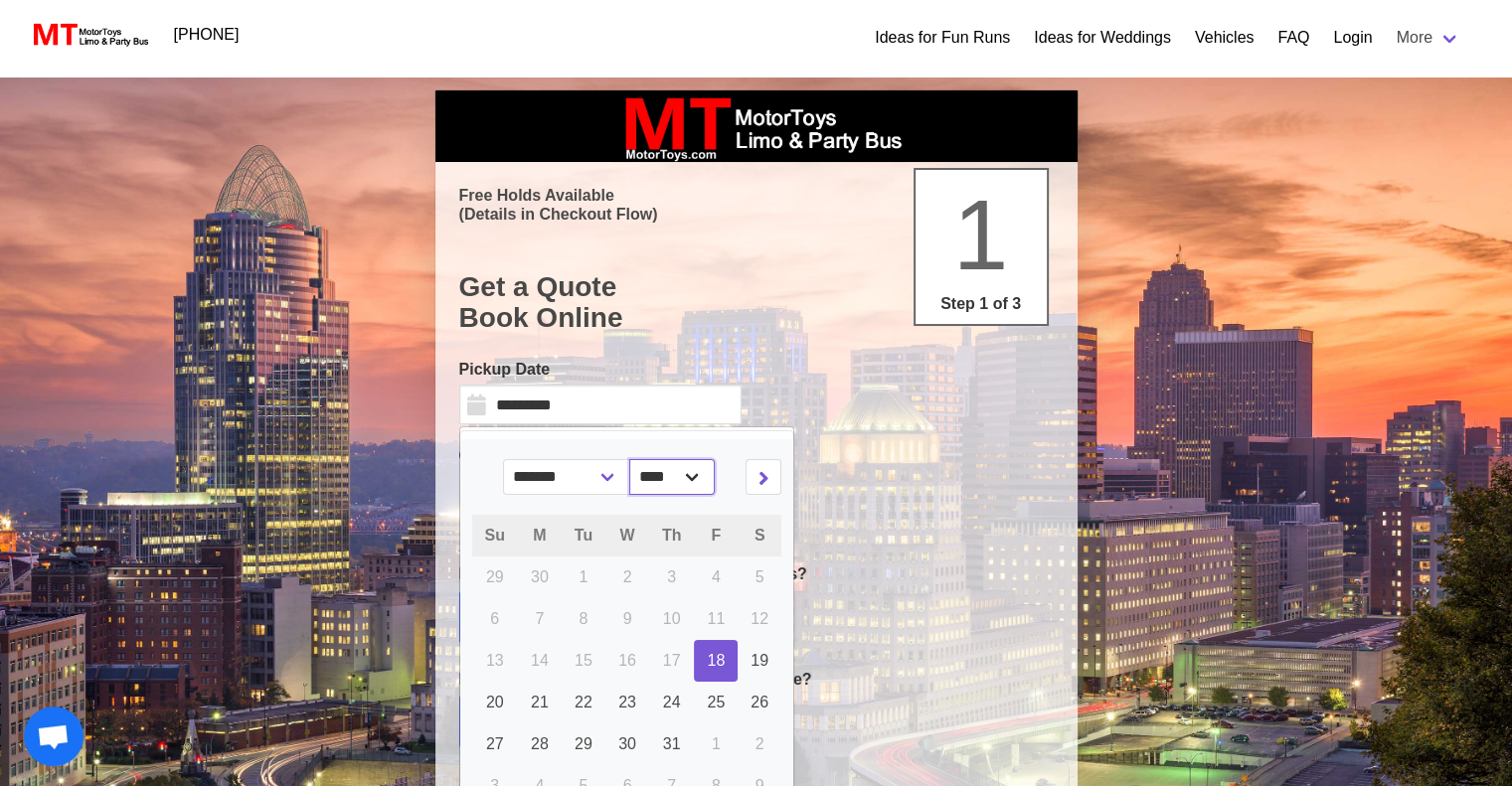 click on "[CREDIT_CARD_NUMBER]" at bounding box center [672, 477] 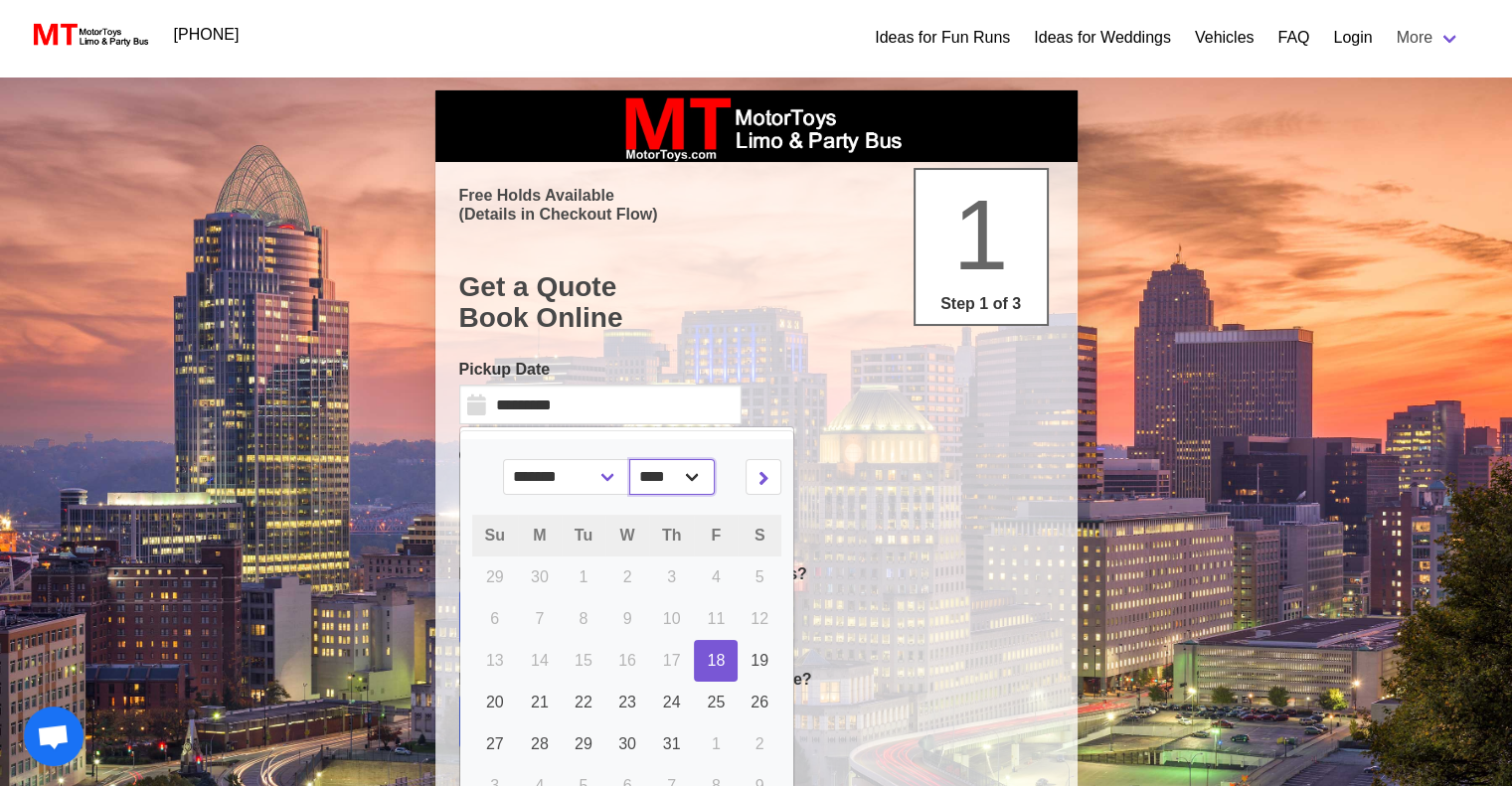 select on "****" 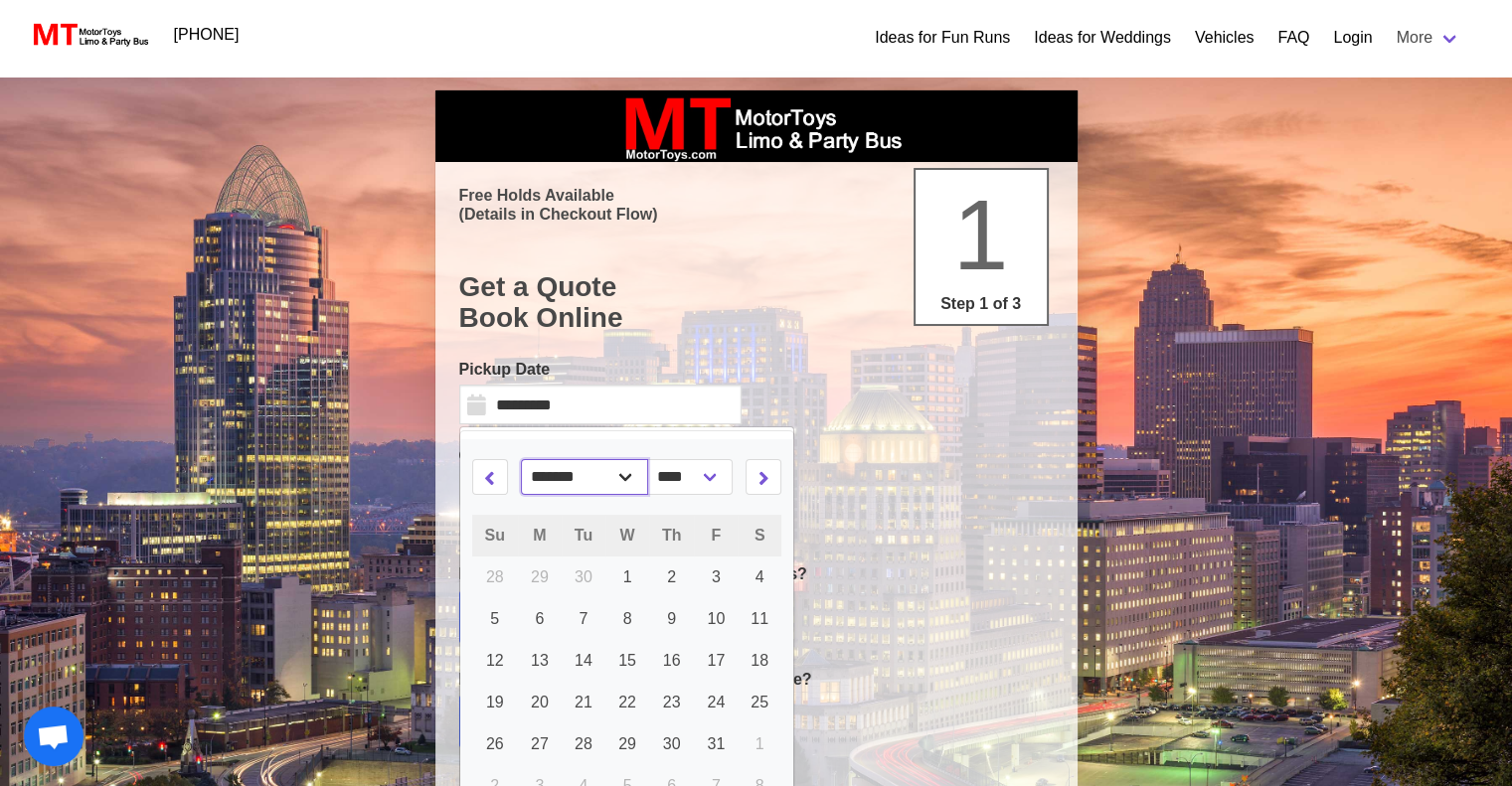 click on "[CREDIT_CARD_NUMBER]" at bounding box center [585, 477] 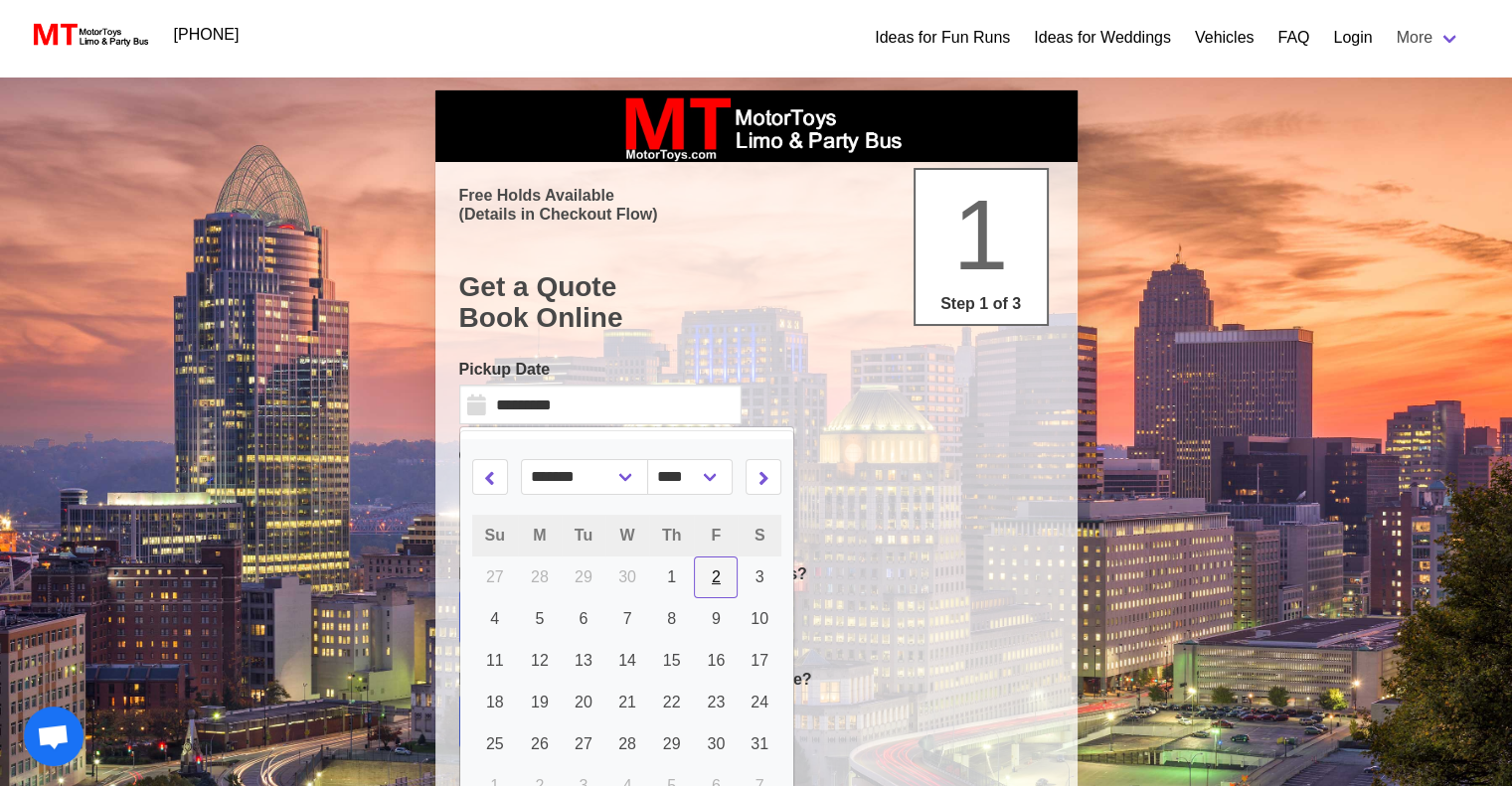 click on "2" at bounding box center (716, 576) 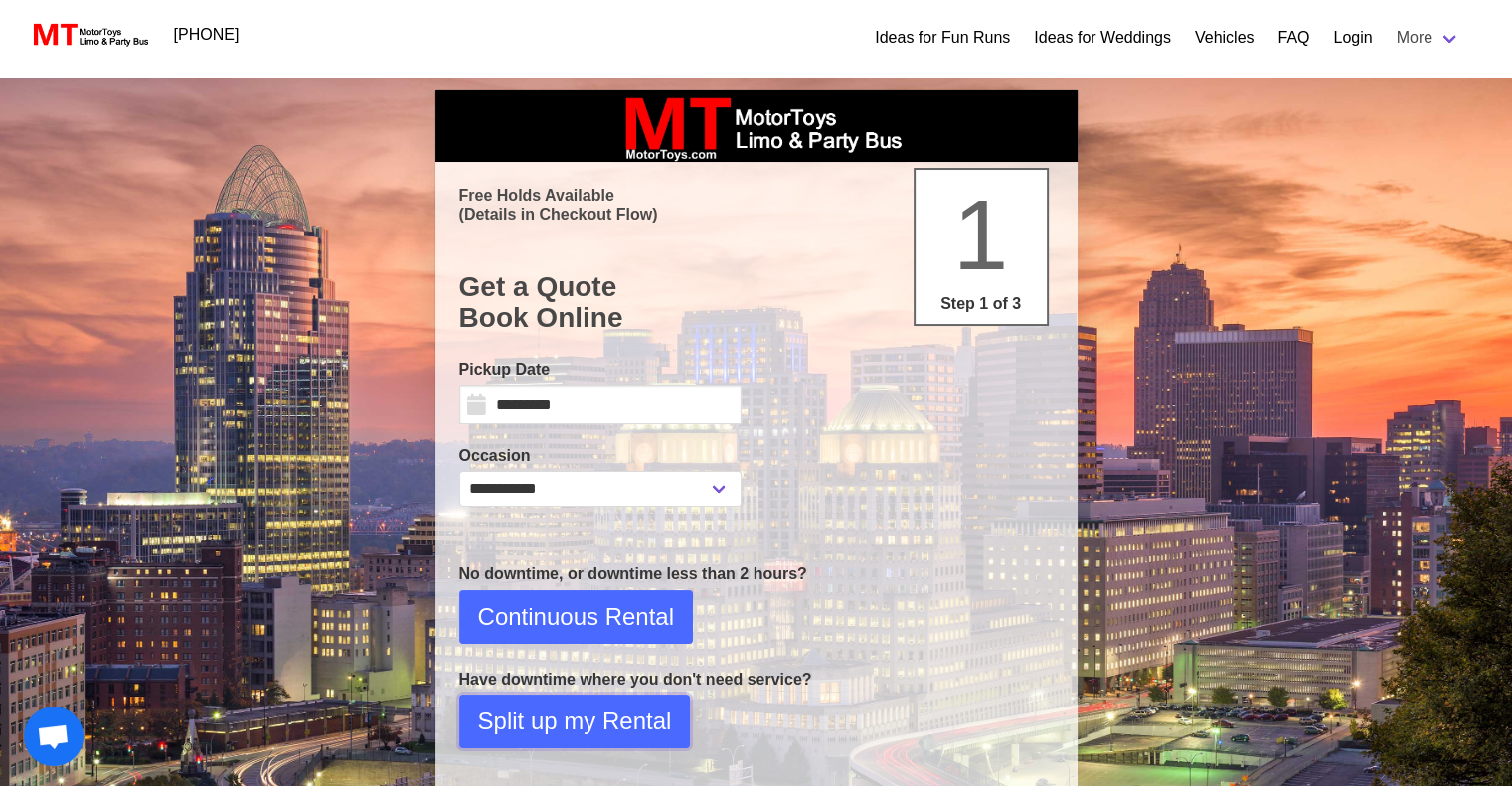 click on "Split up my Rental" at bounding box center (575, 721) 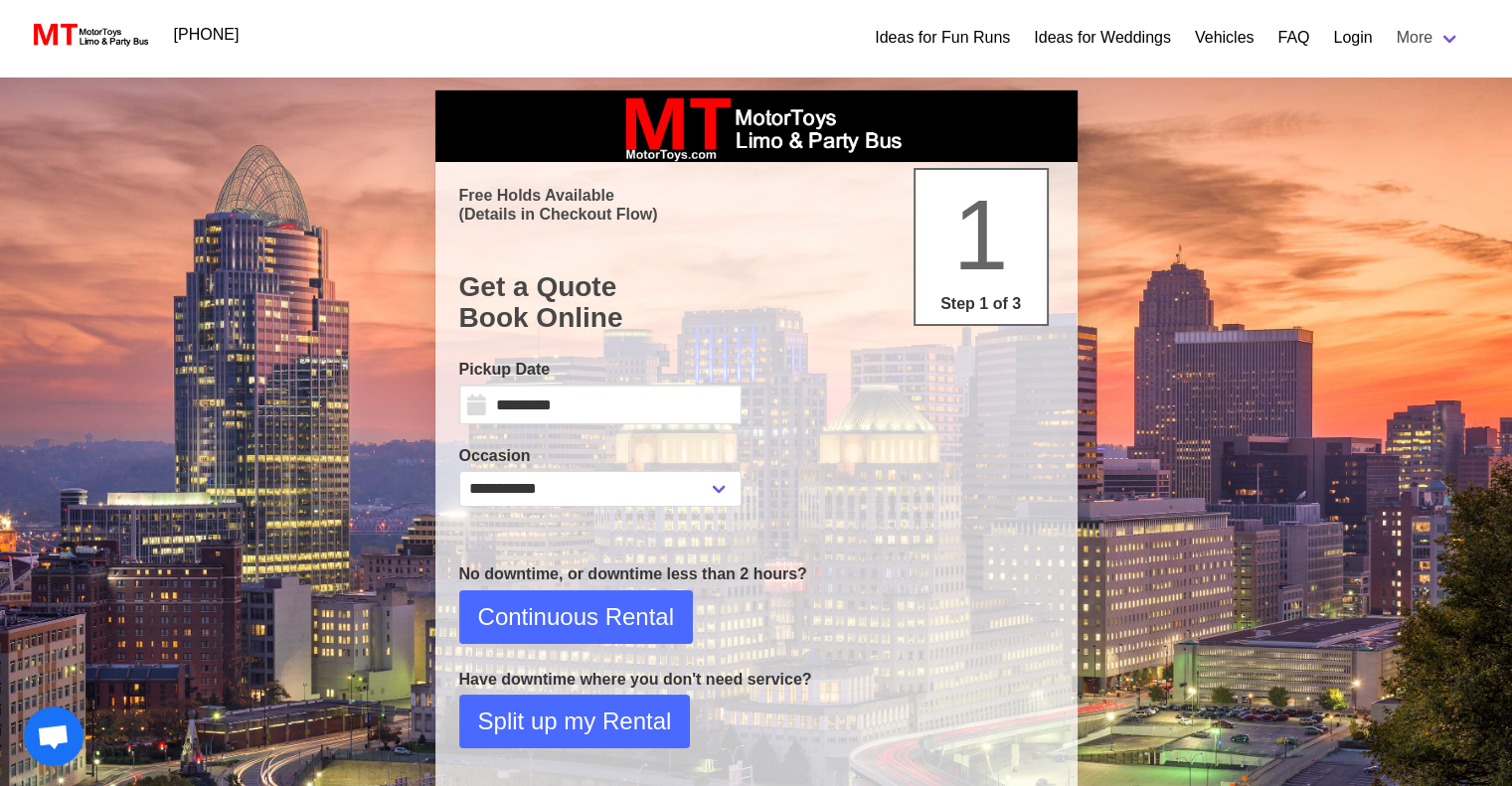 select on "*" 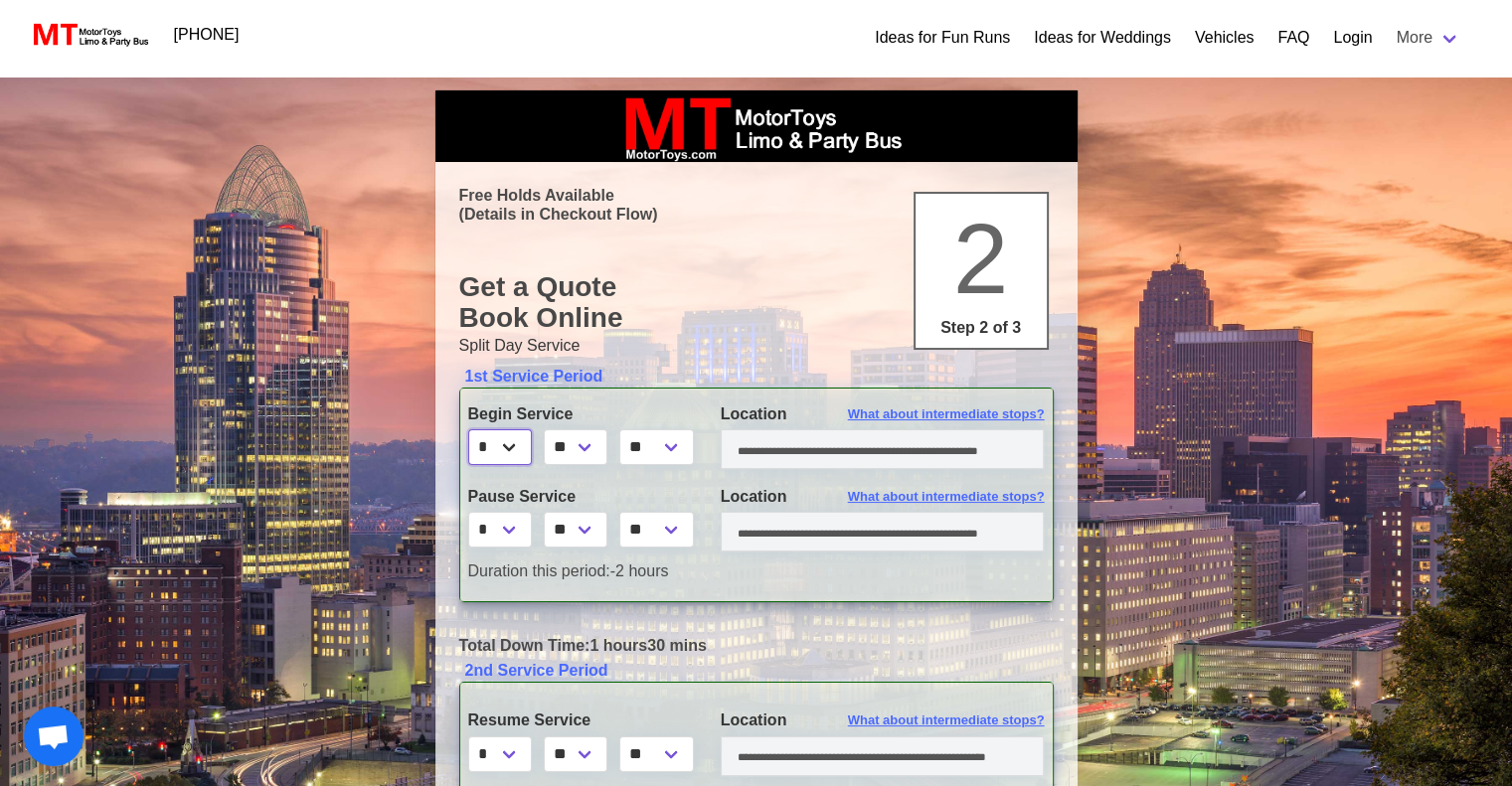 click on "* * * * * * * * * ** ** **" at bounding box center (500, 447) 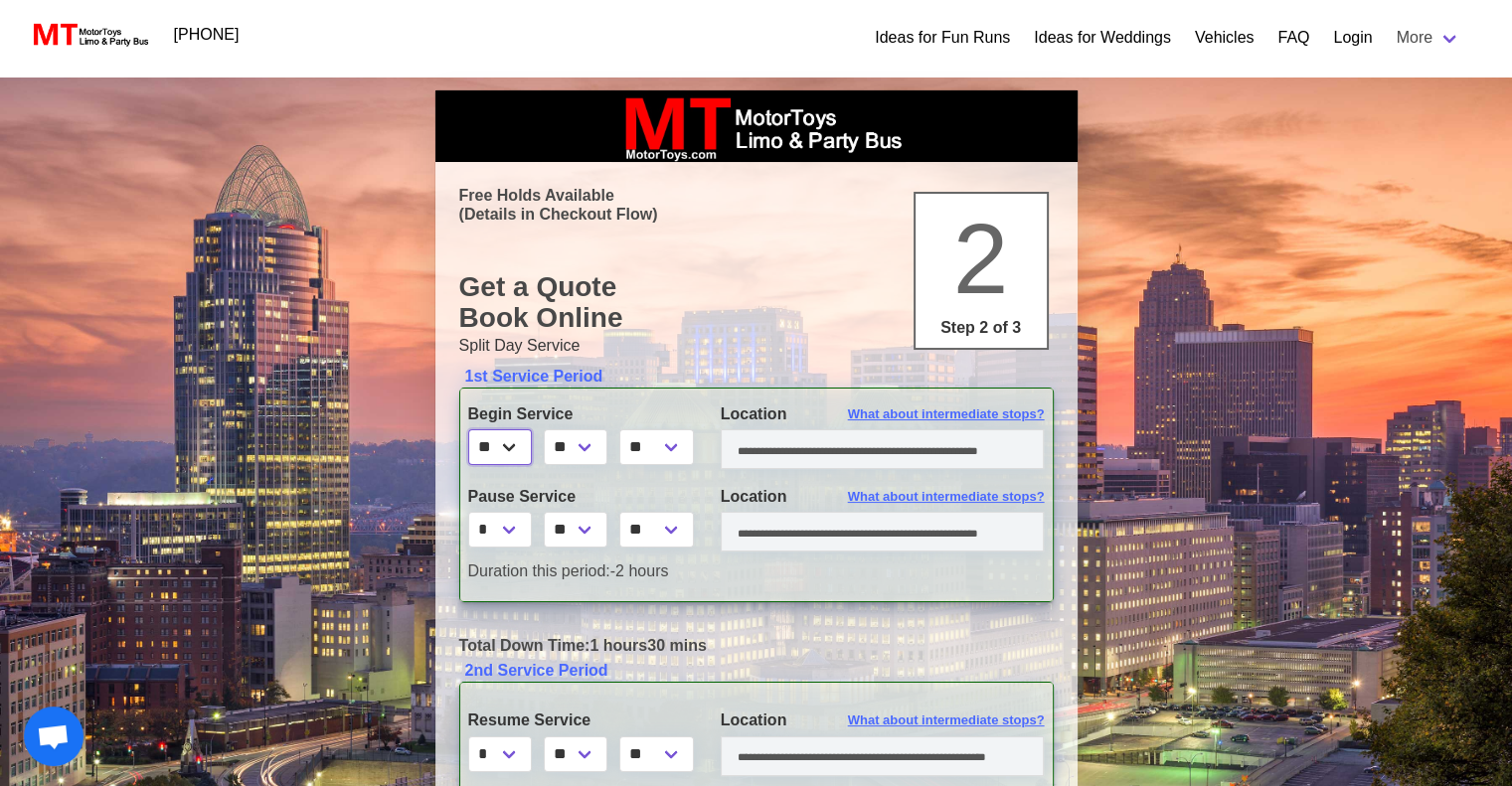 click on "* * * * * * * * * ** ** **" at bounding box center (500, 447) 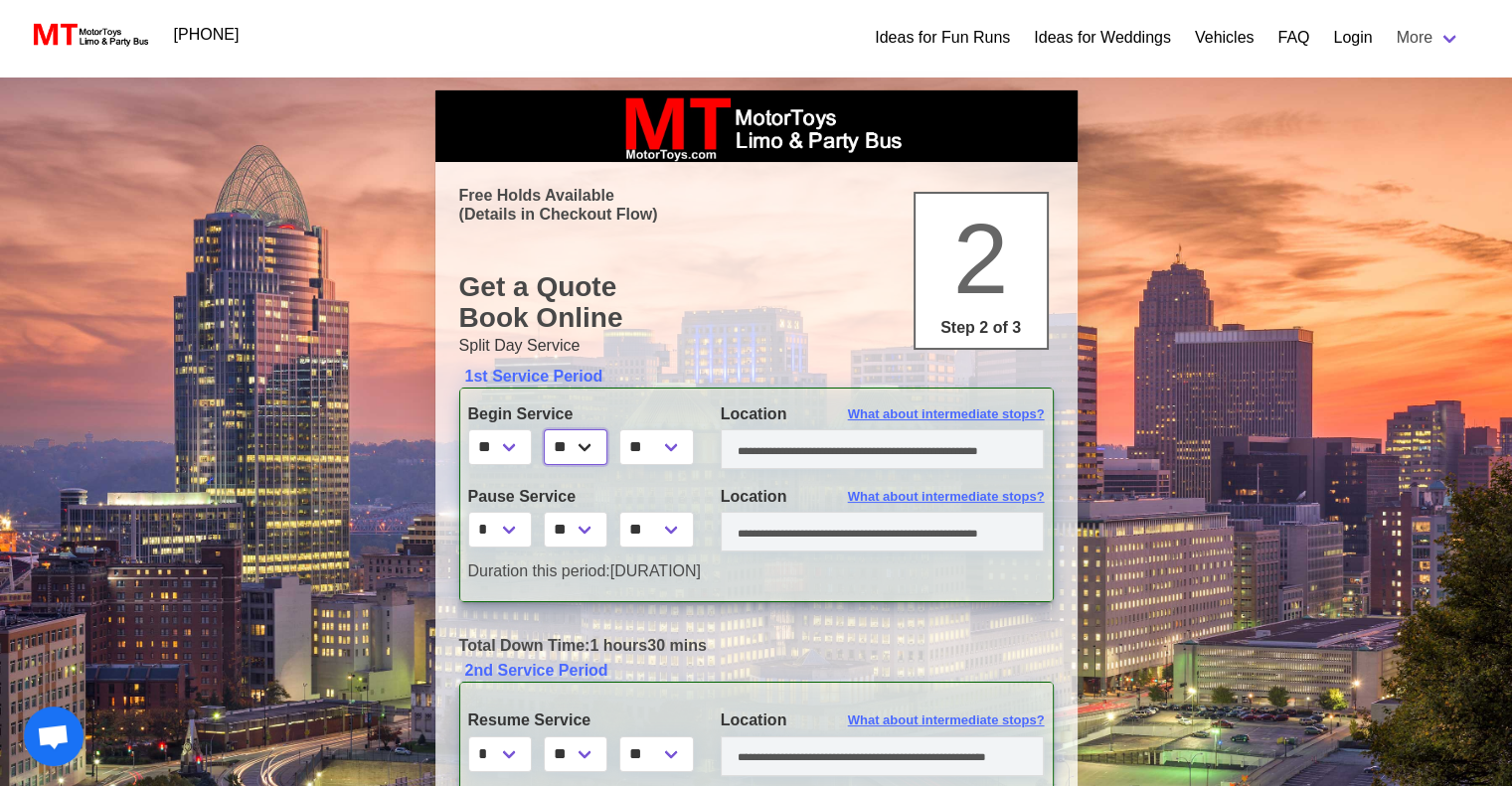 click on "** ** ** **" at bounding box center (576, 447) 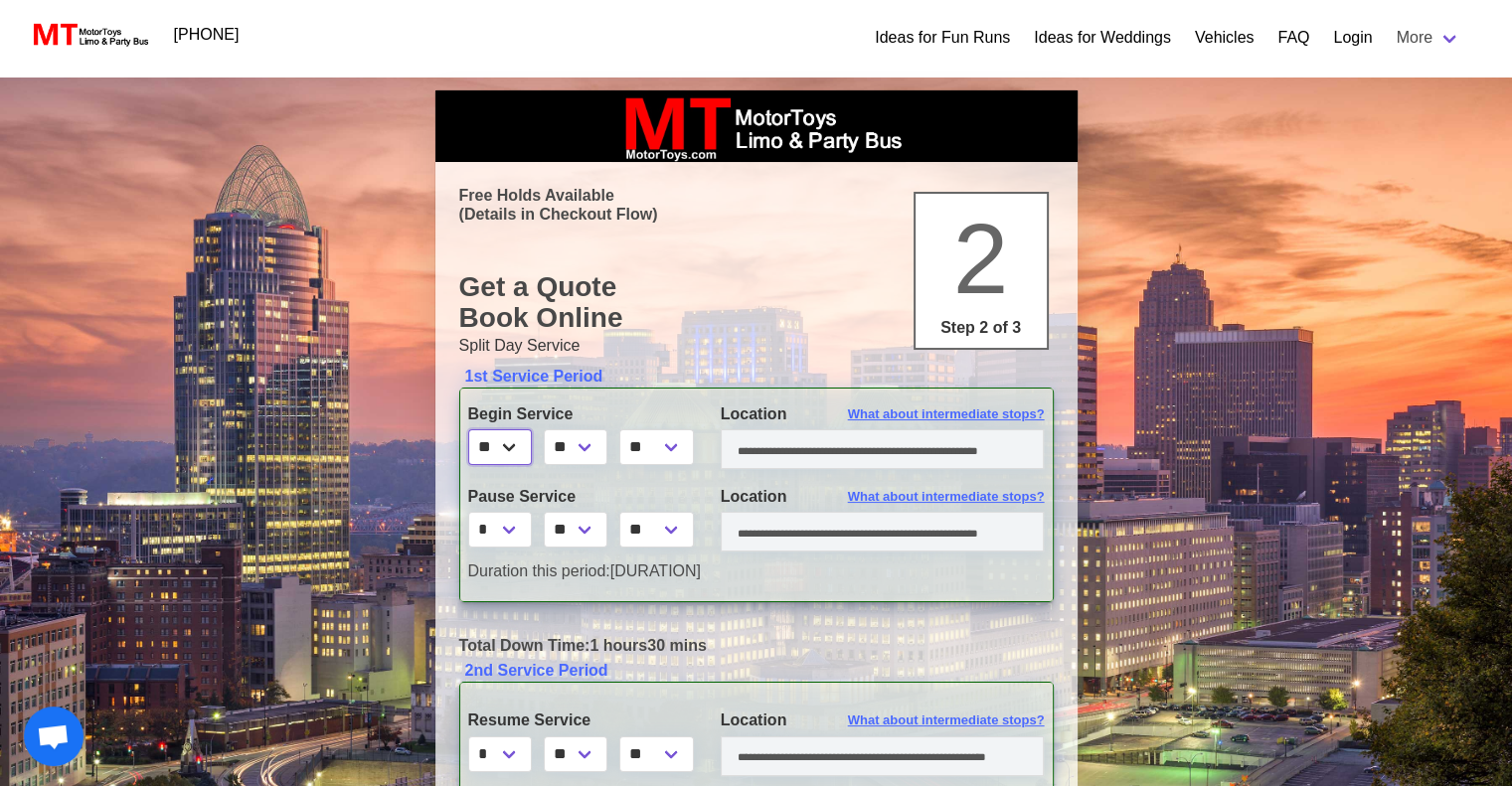 click on "* * * * * * * * * ** ** **" at bounding box center (500, 447) 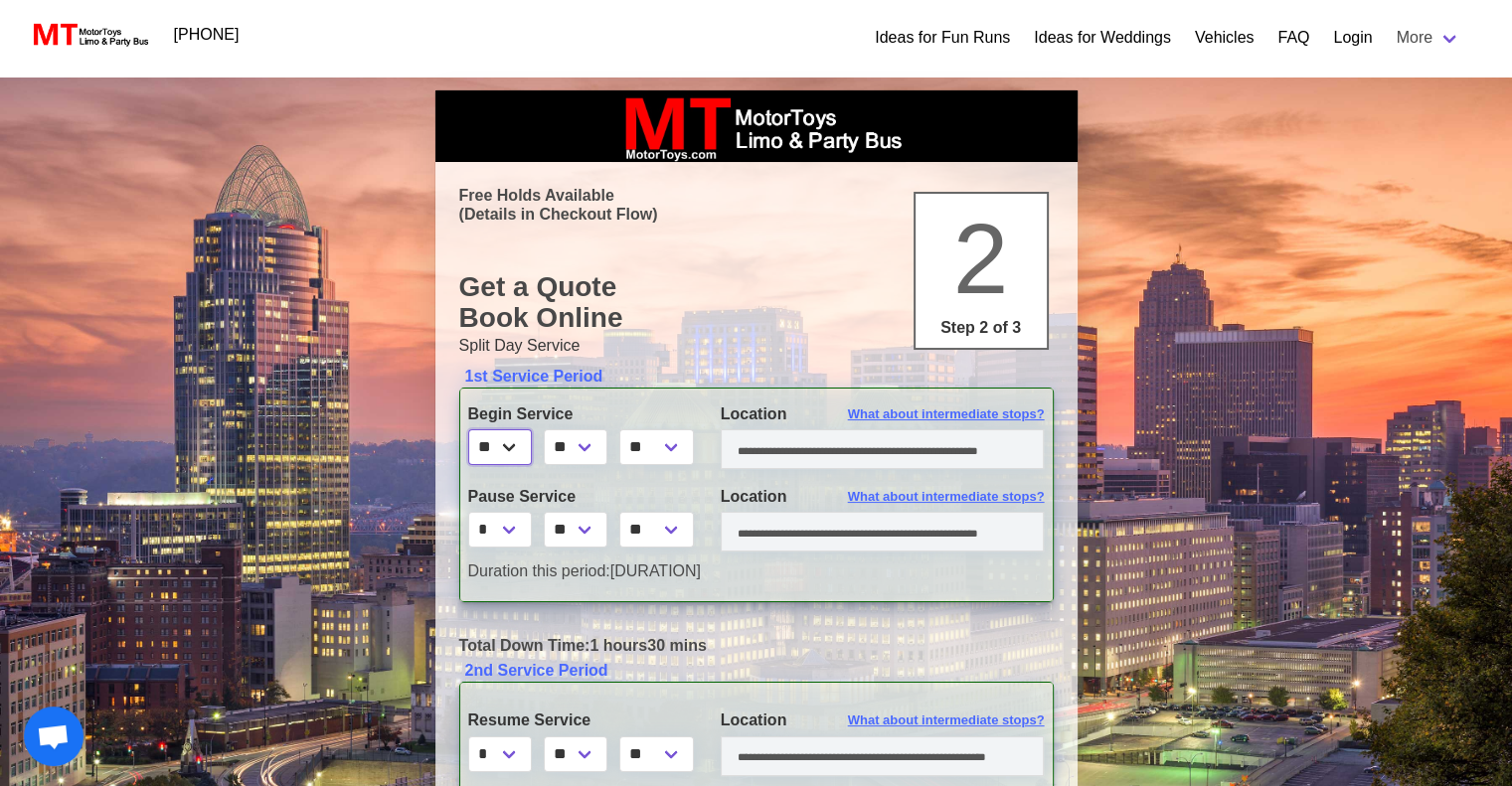 select on "**" 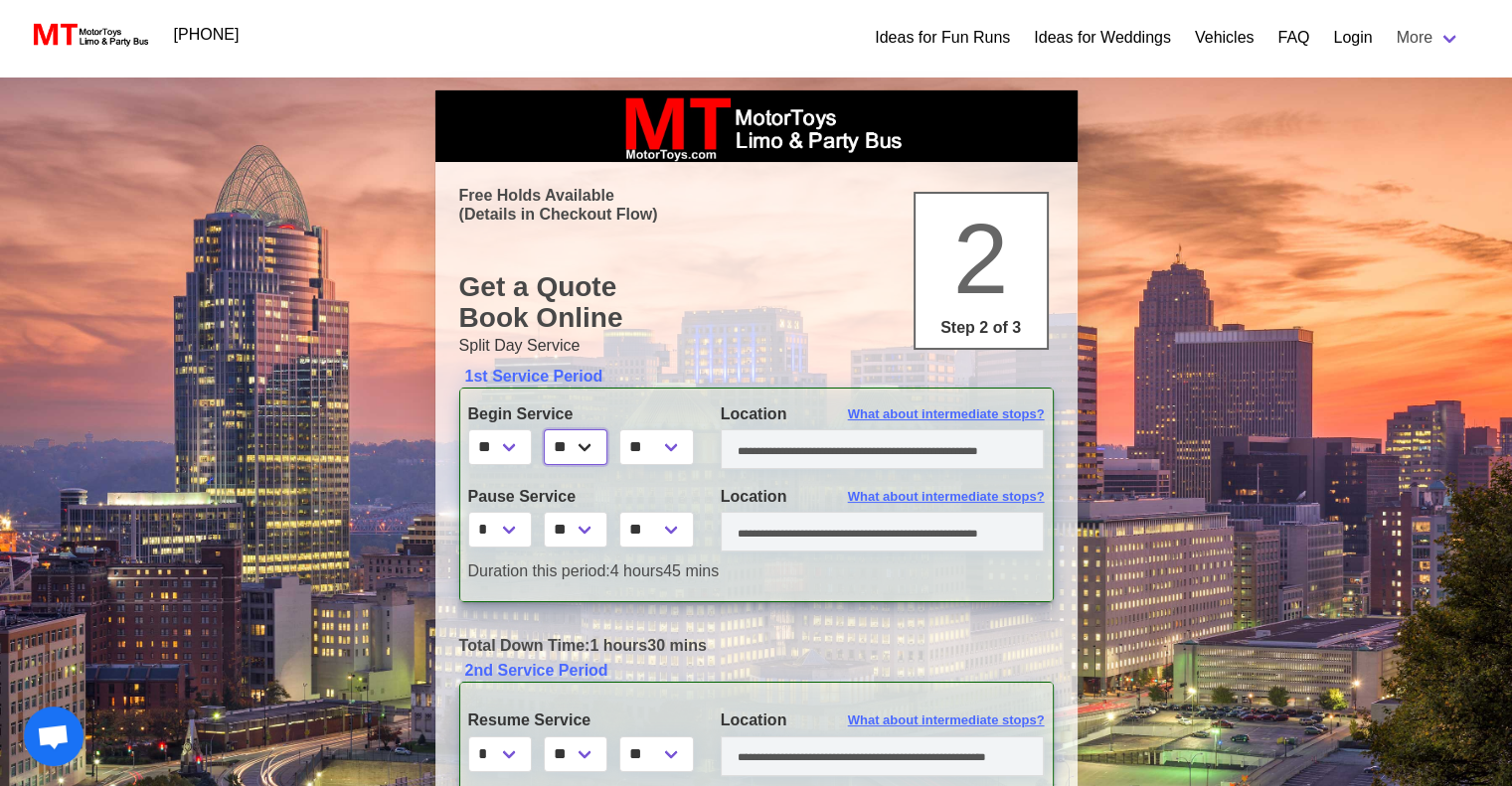 click on "** ** ** **" at bounding box center (576, 447) 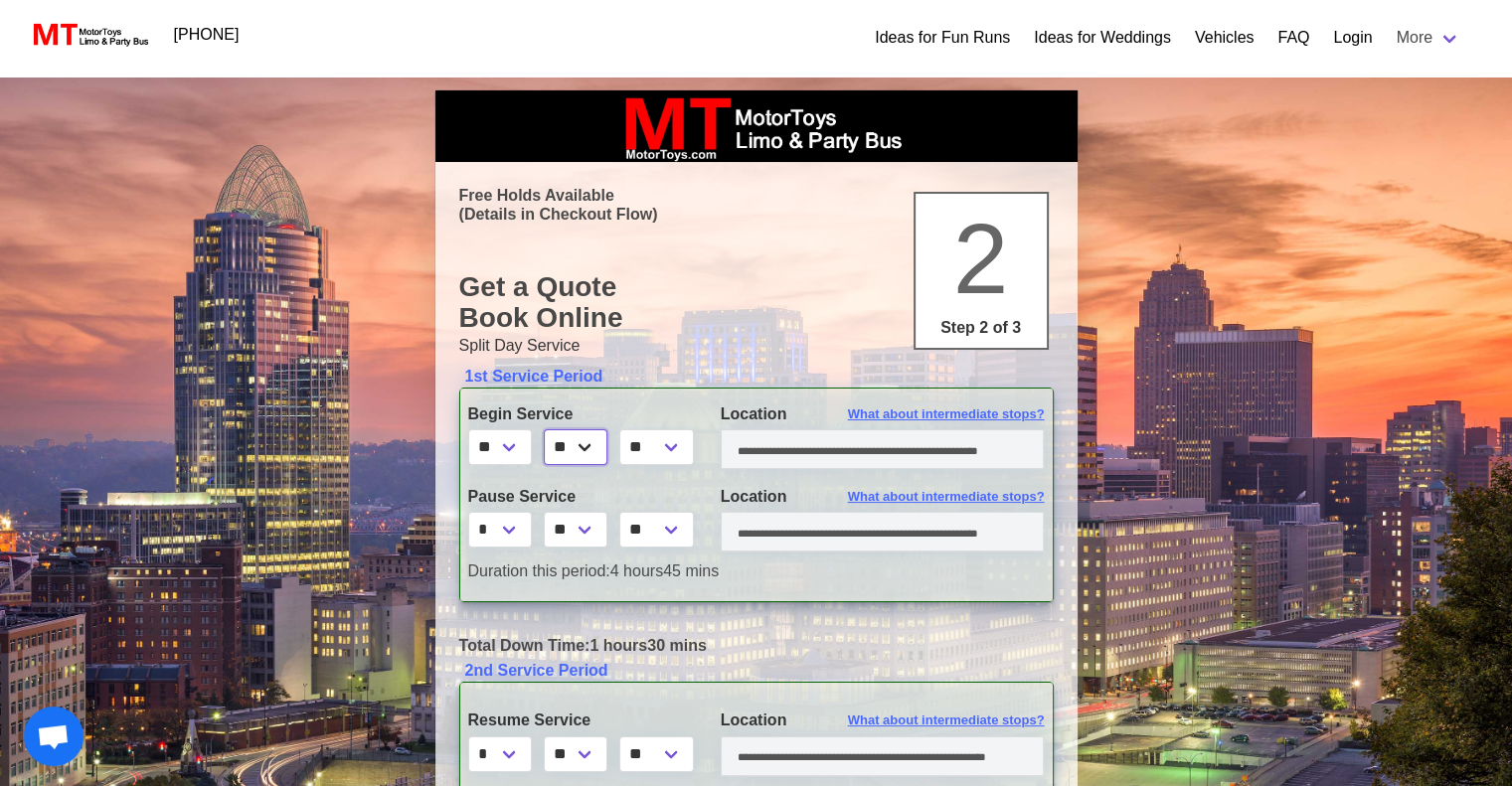 select on "*" 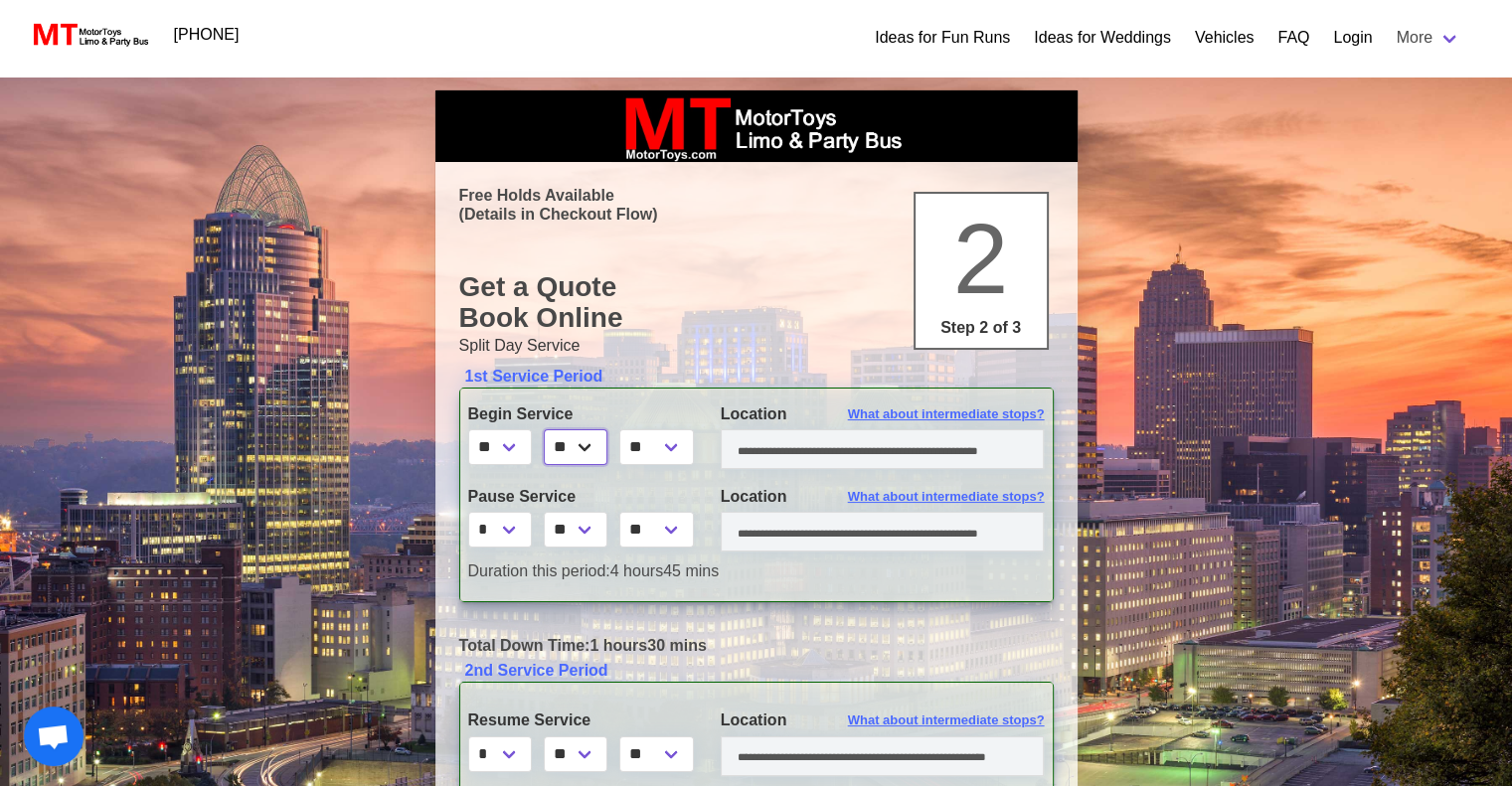 click on "** ** ** **" at bounding box center (576, 447) 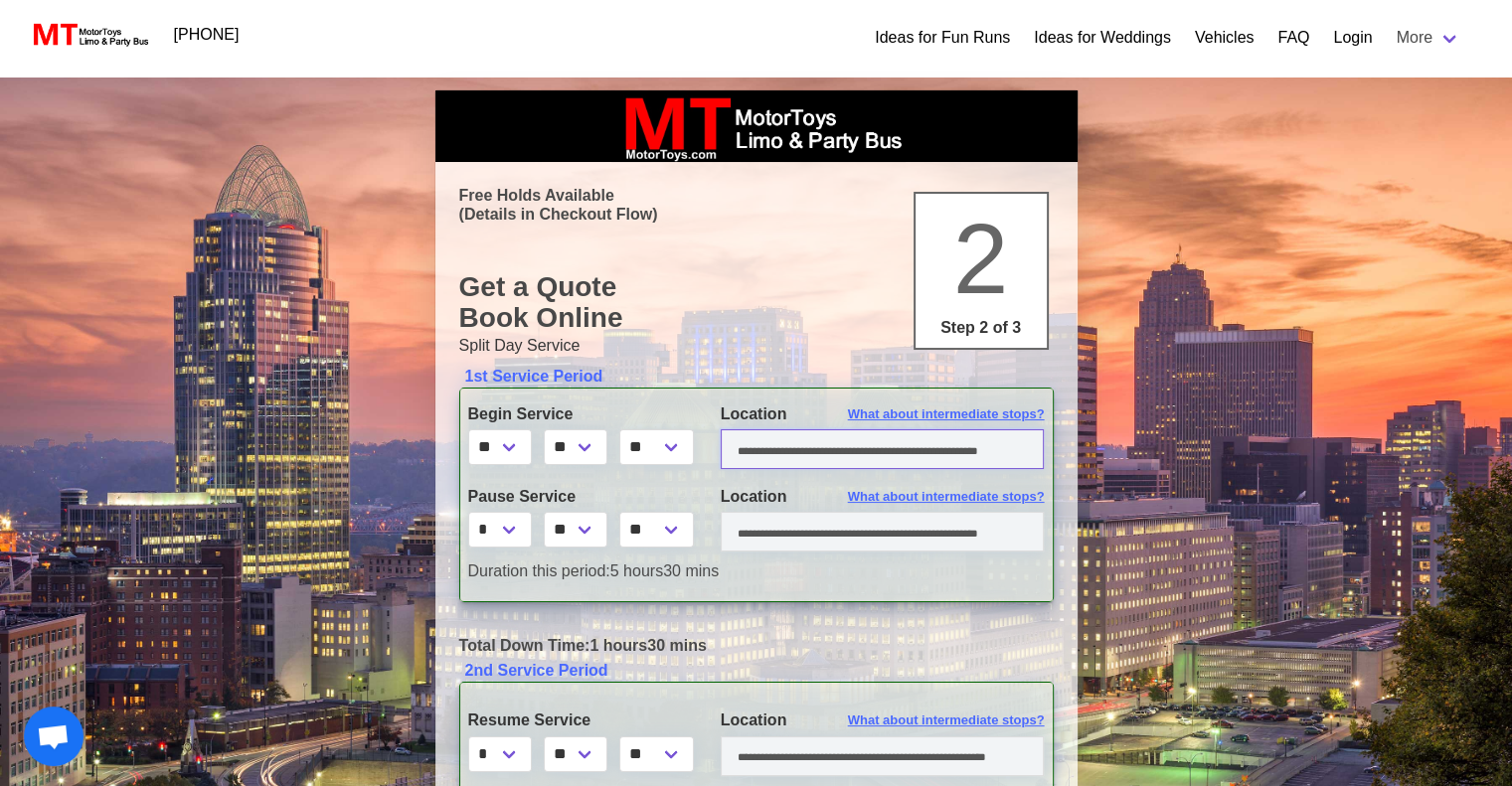 click at bounding box center [883, 449] 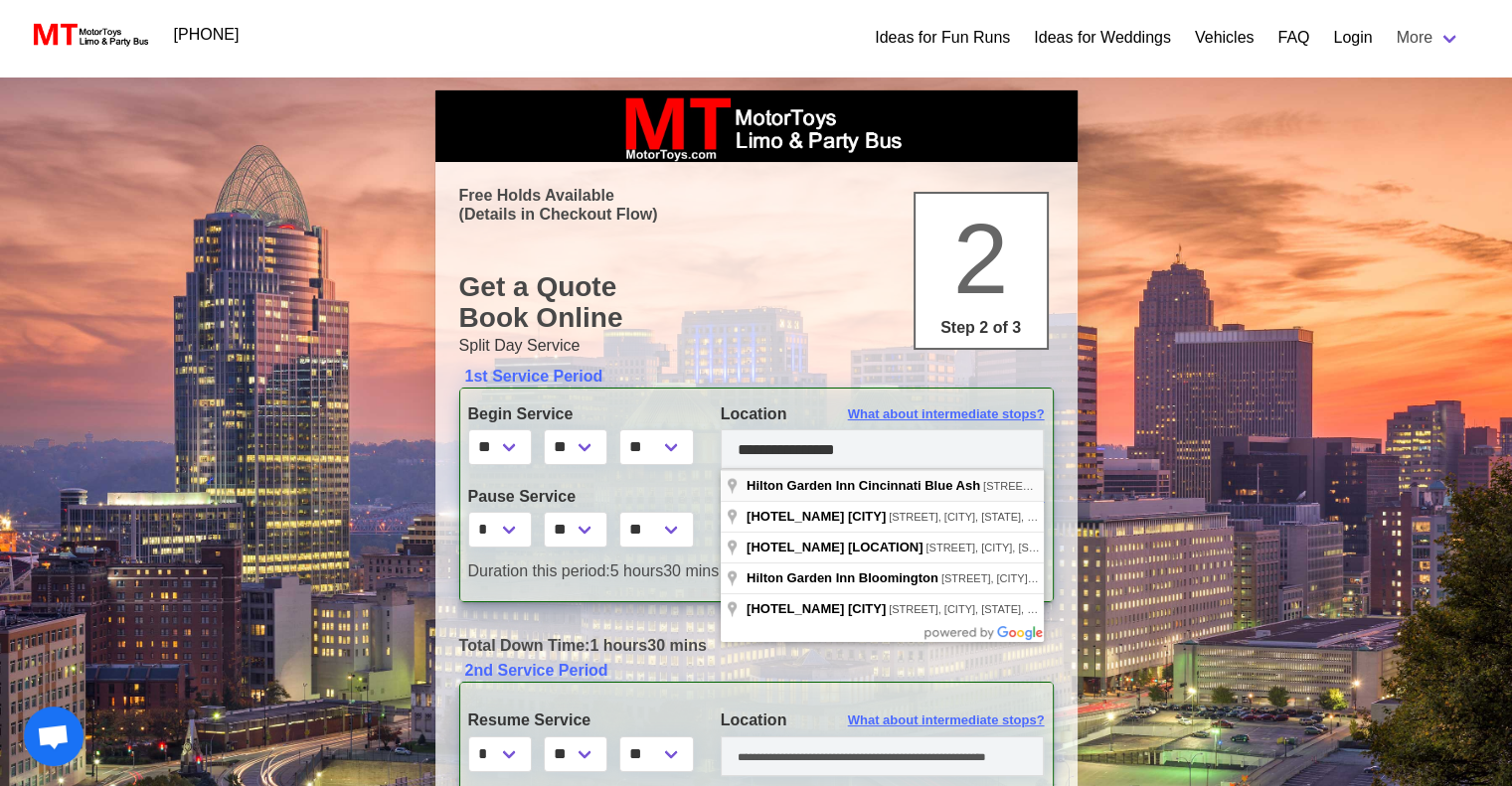 type on "**********" 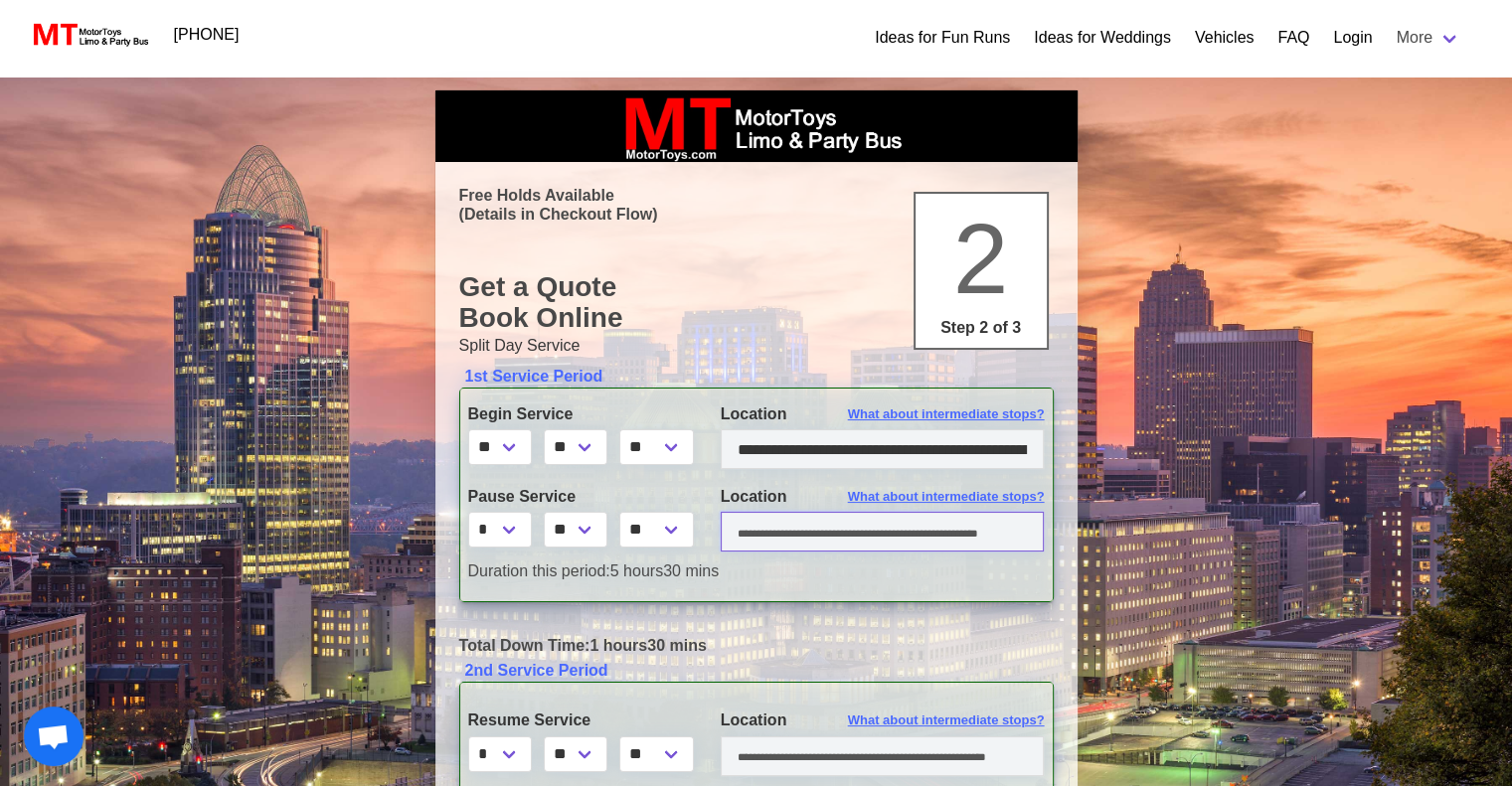 click at bounding box center [883, 532] 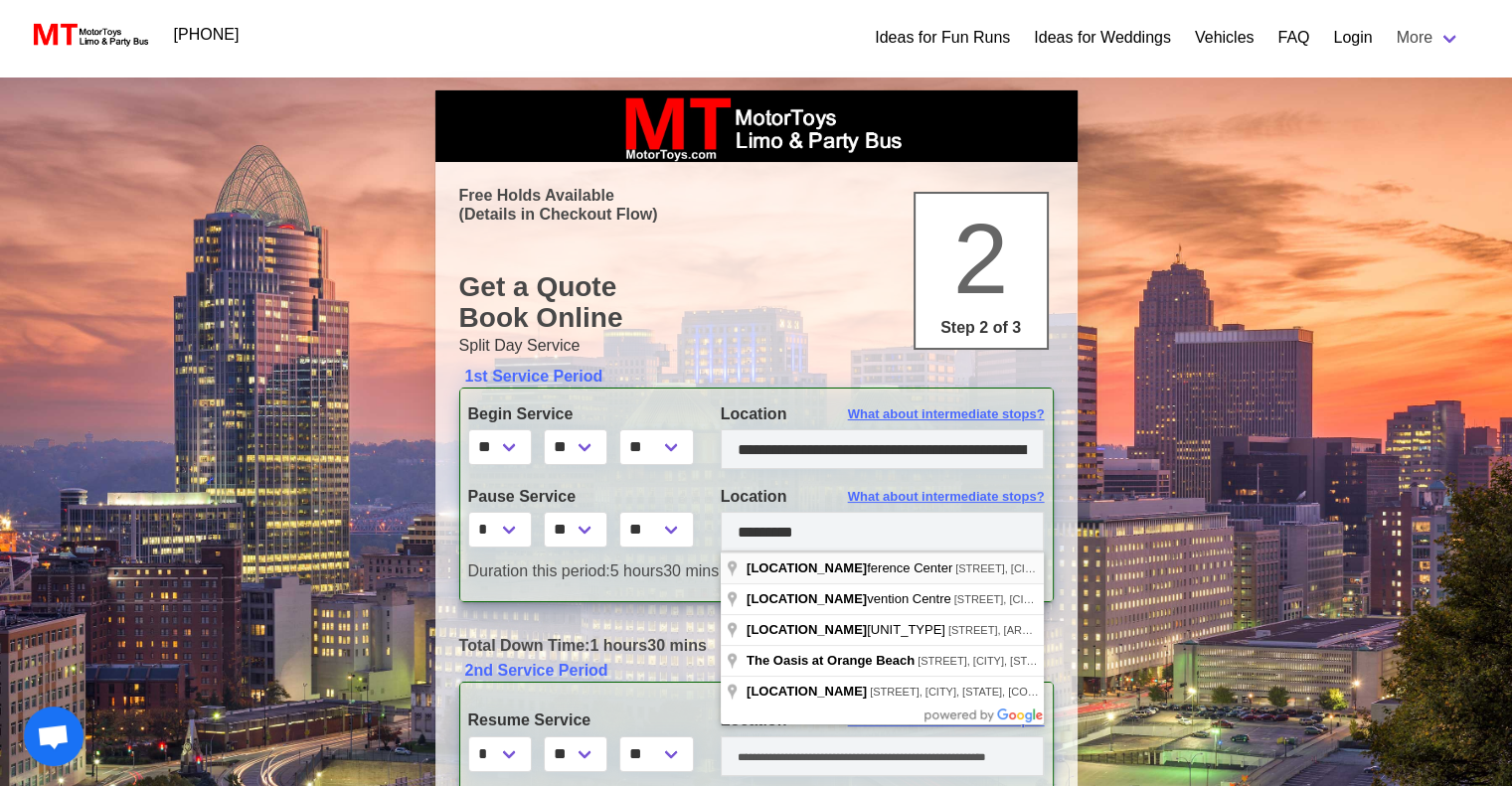 type on "**********" 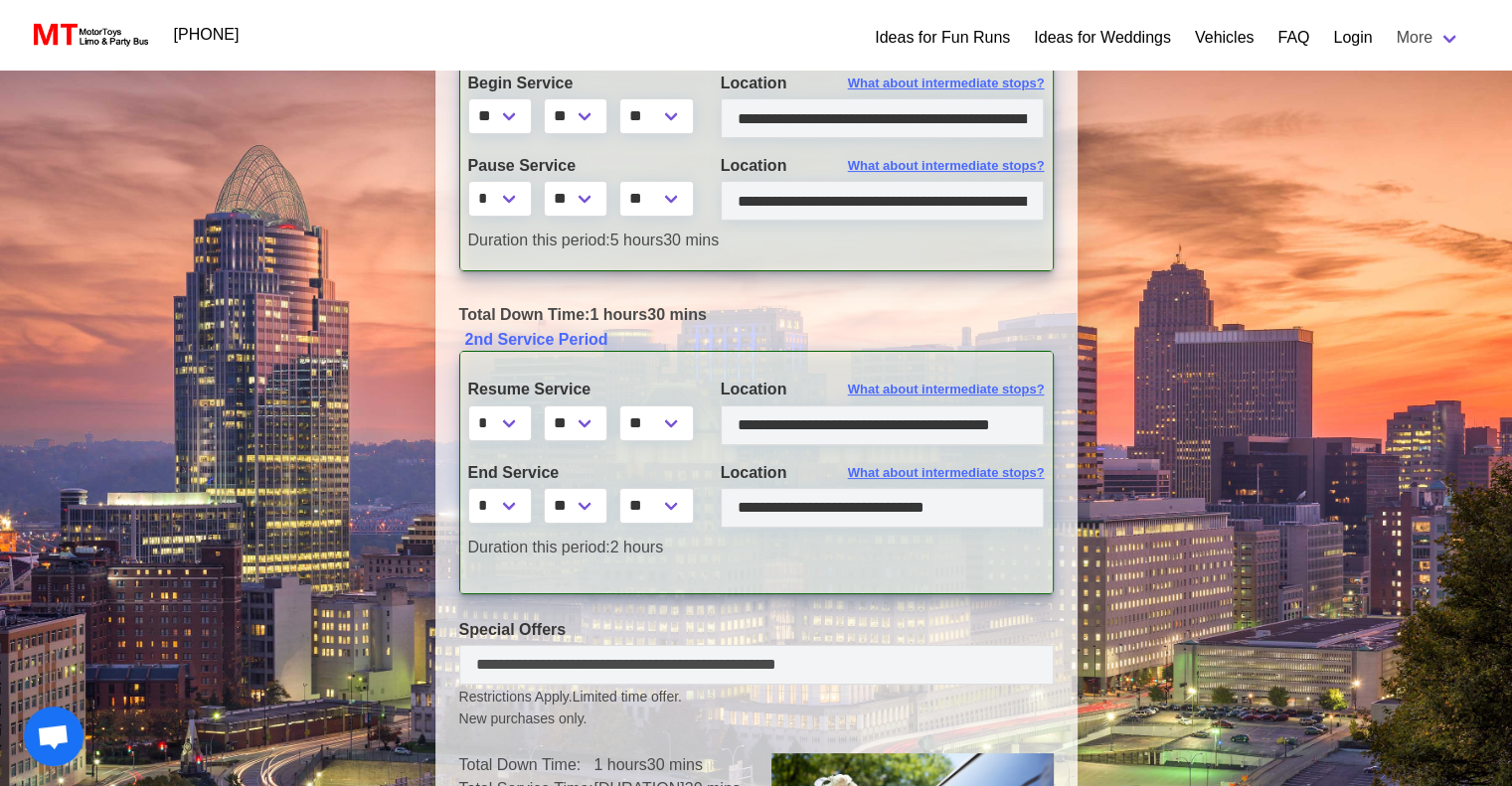 scroll, scrollTop: 350, scrollLeft: 0, axis: vertical 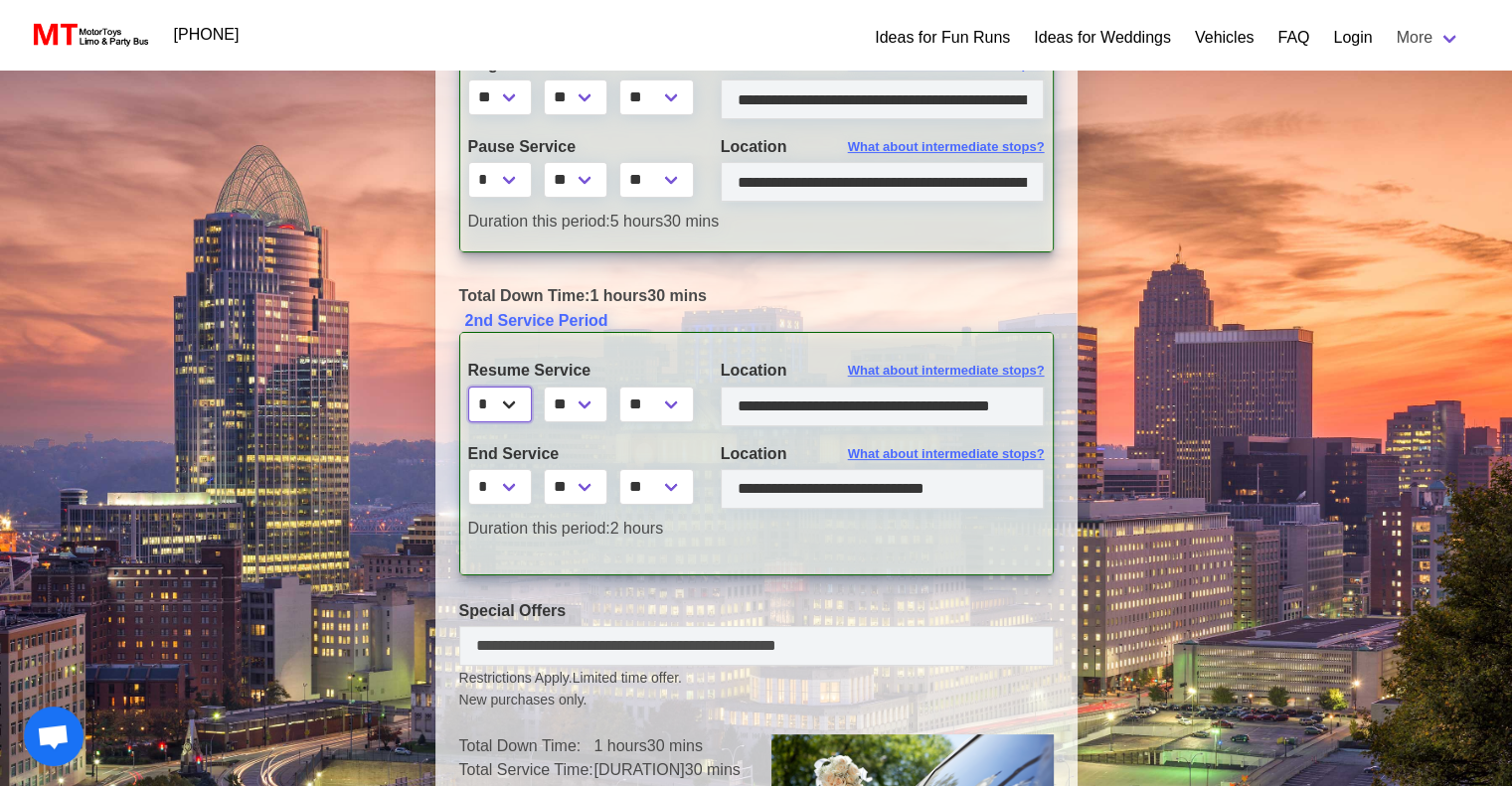 click on "* * * * * * * * * ** ** **" at bounding box center (500, 404) 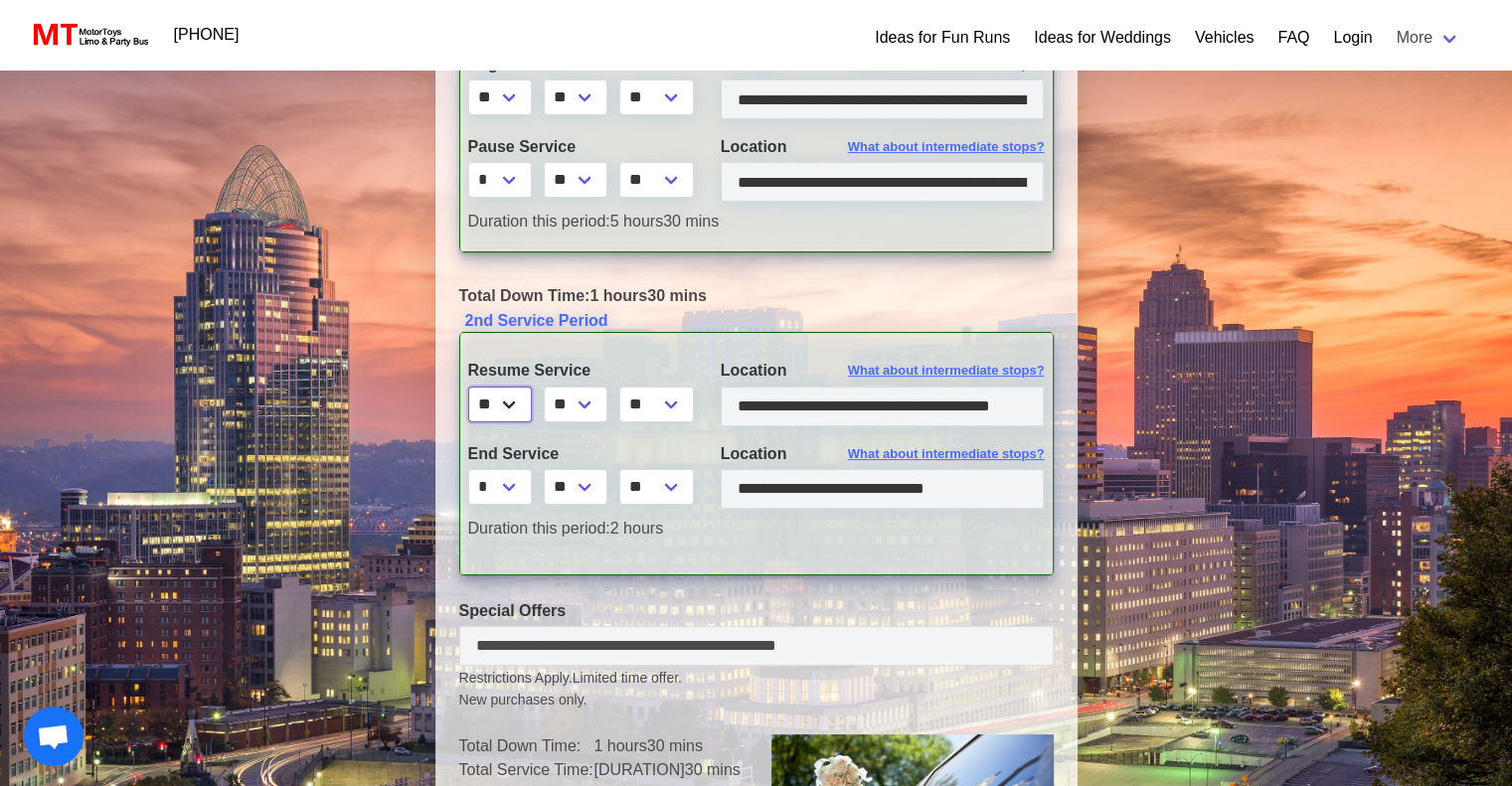click on "* * * * * * * * * ** ** **" at bounding box center (500, 404) 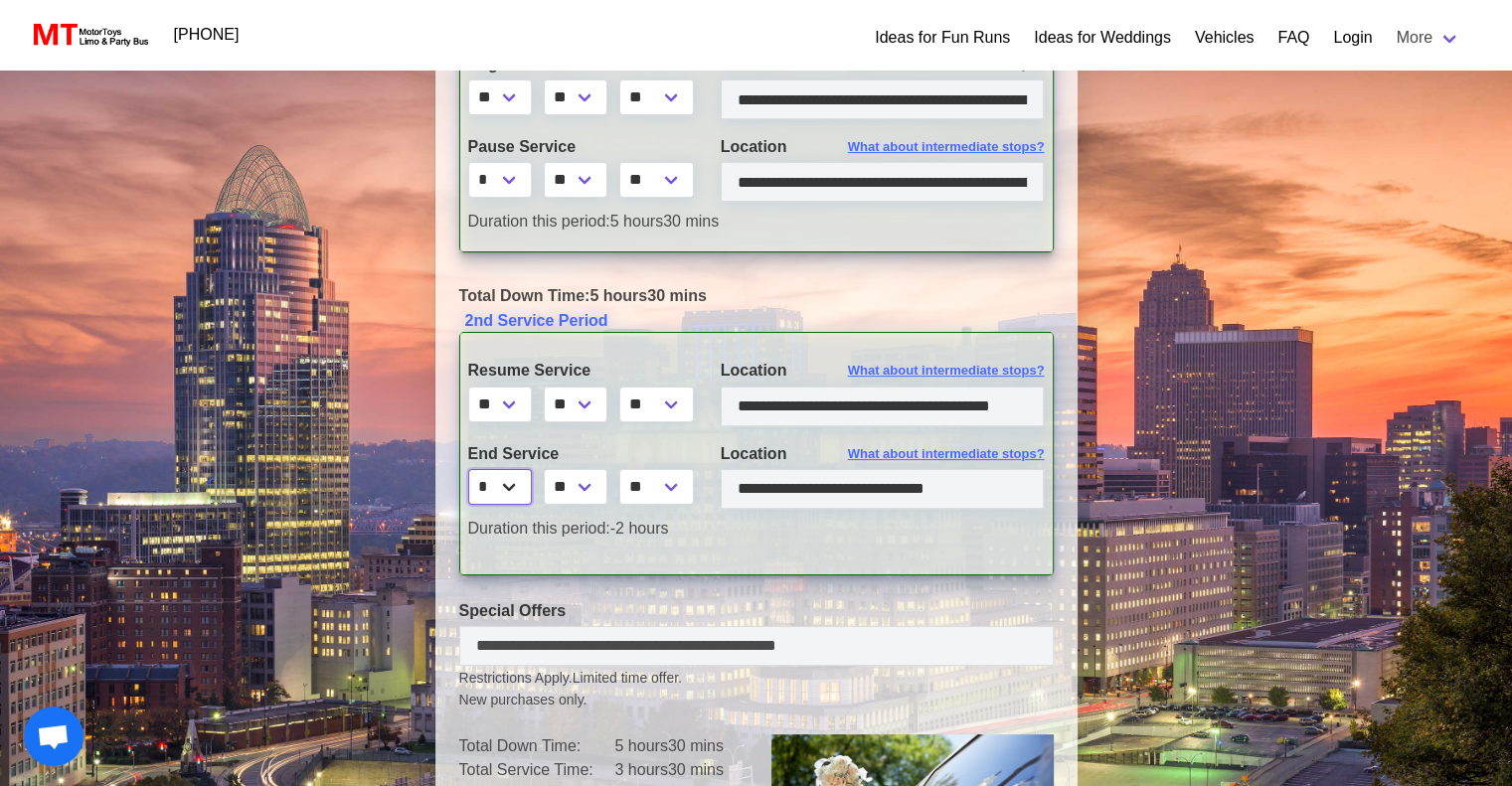 click on "* * * * * * * * * ** ** **" at bounding box center [500, 487] 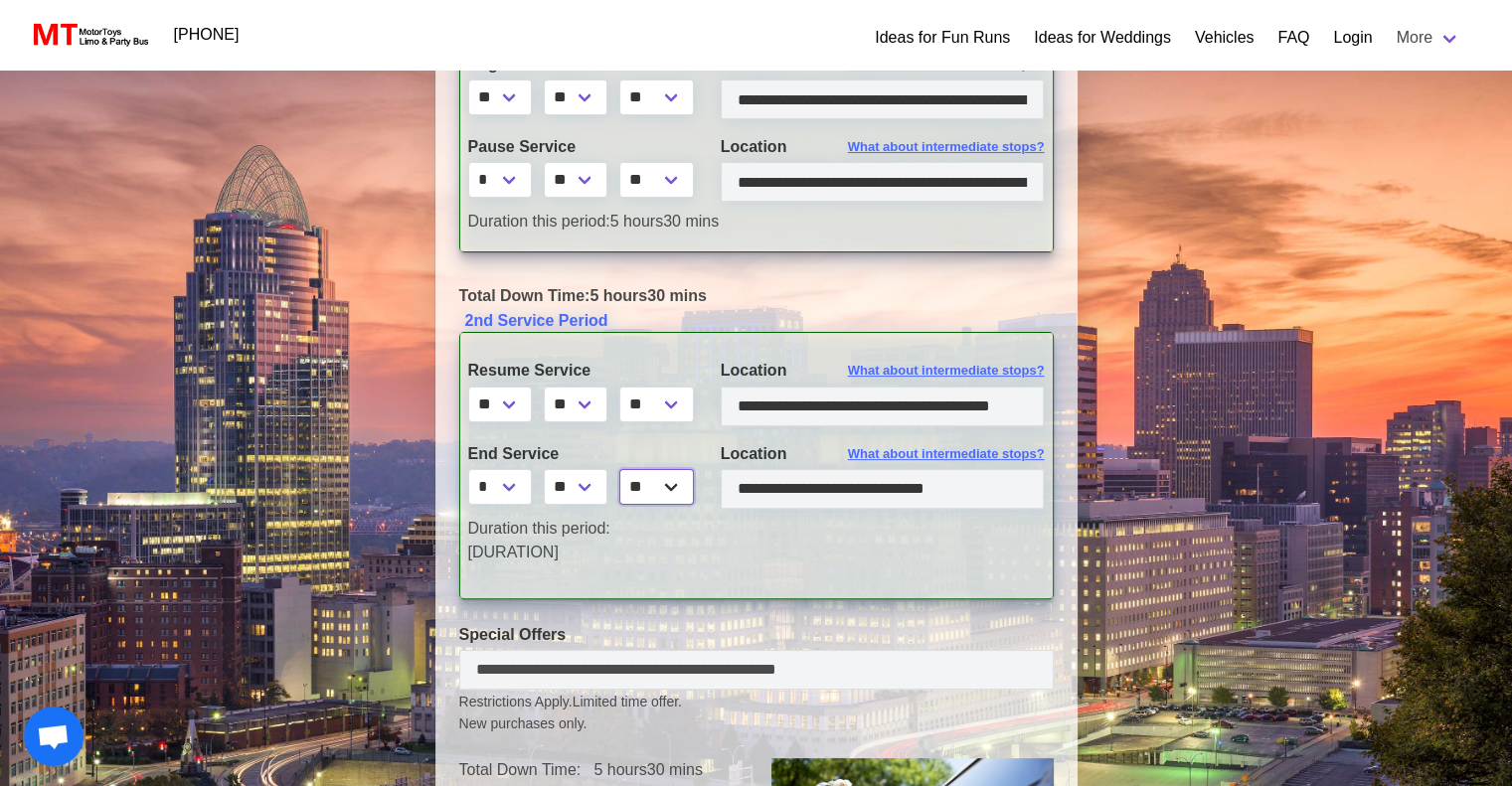 click on "**   **" at bounding box center [656, 487] 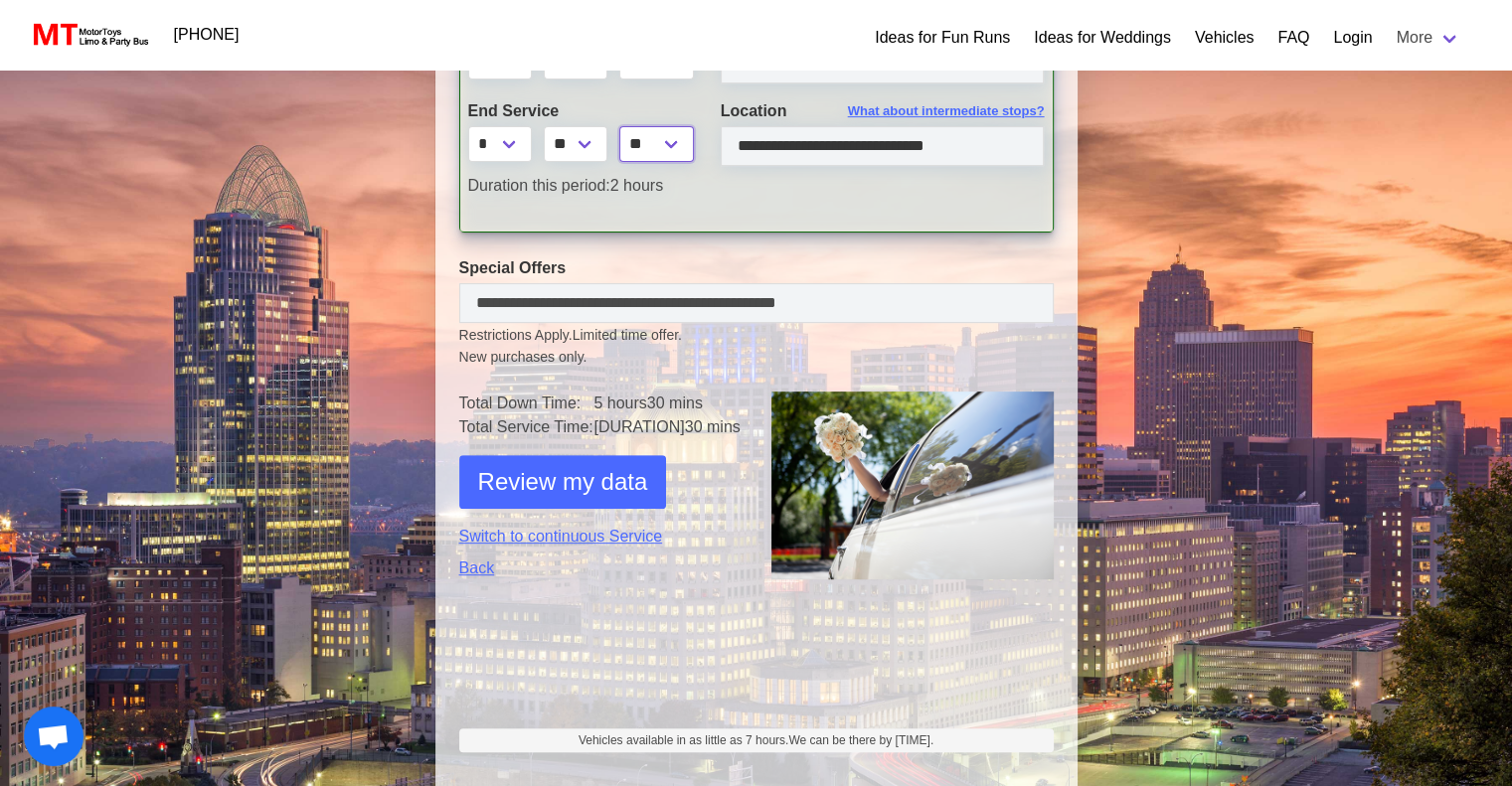 scroll, scrollTop: 708, scrollLeft: 0, axis: vertical 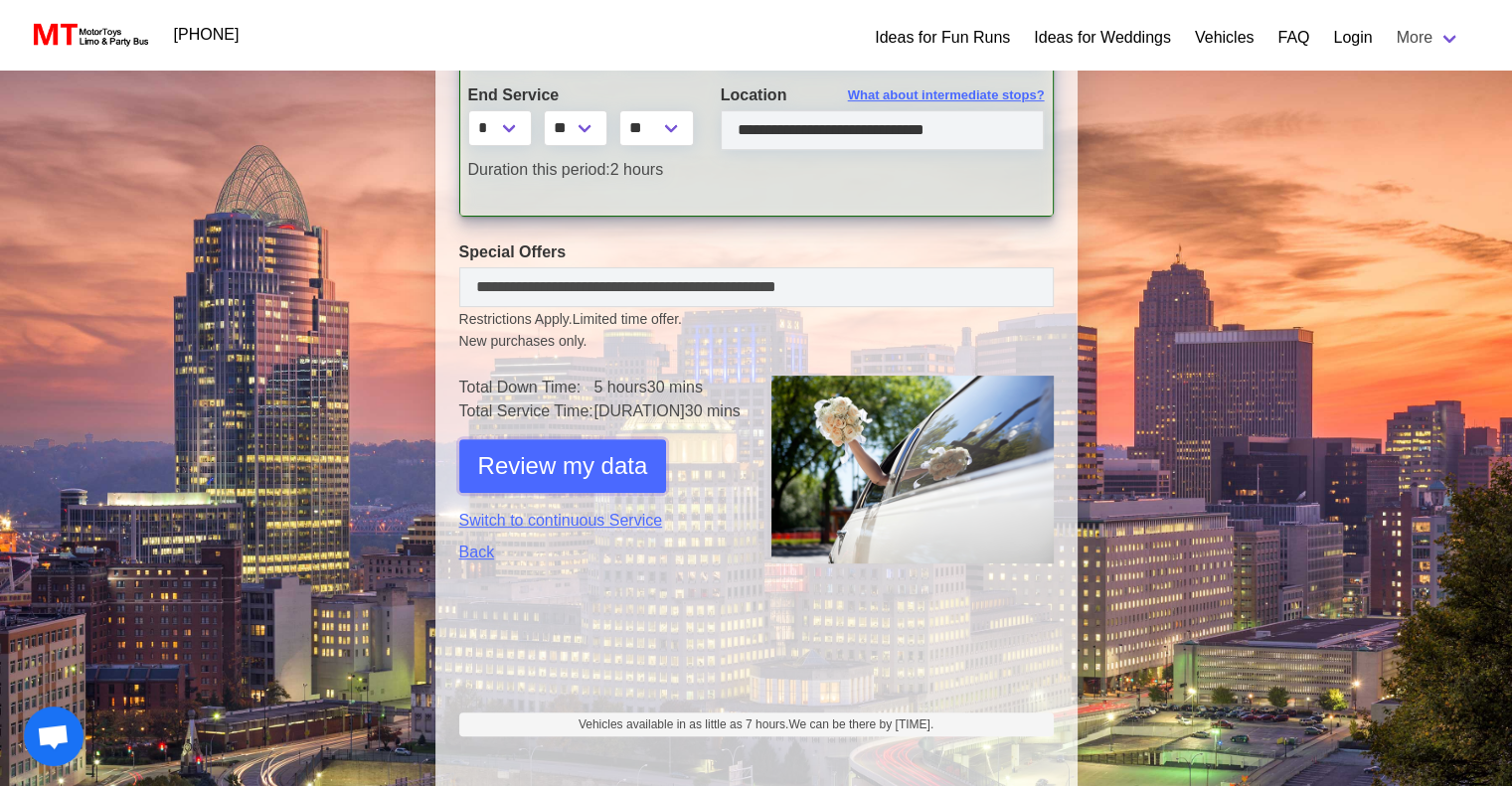 click on "Review my data" at bounding box center [563, 466] 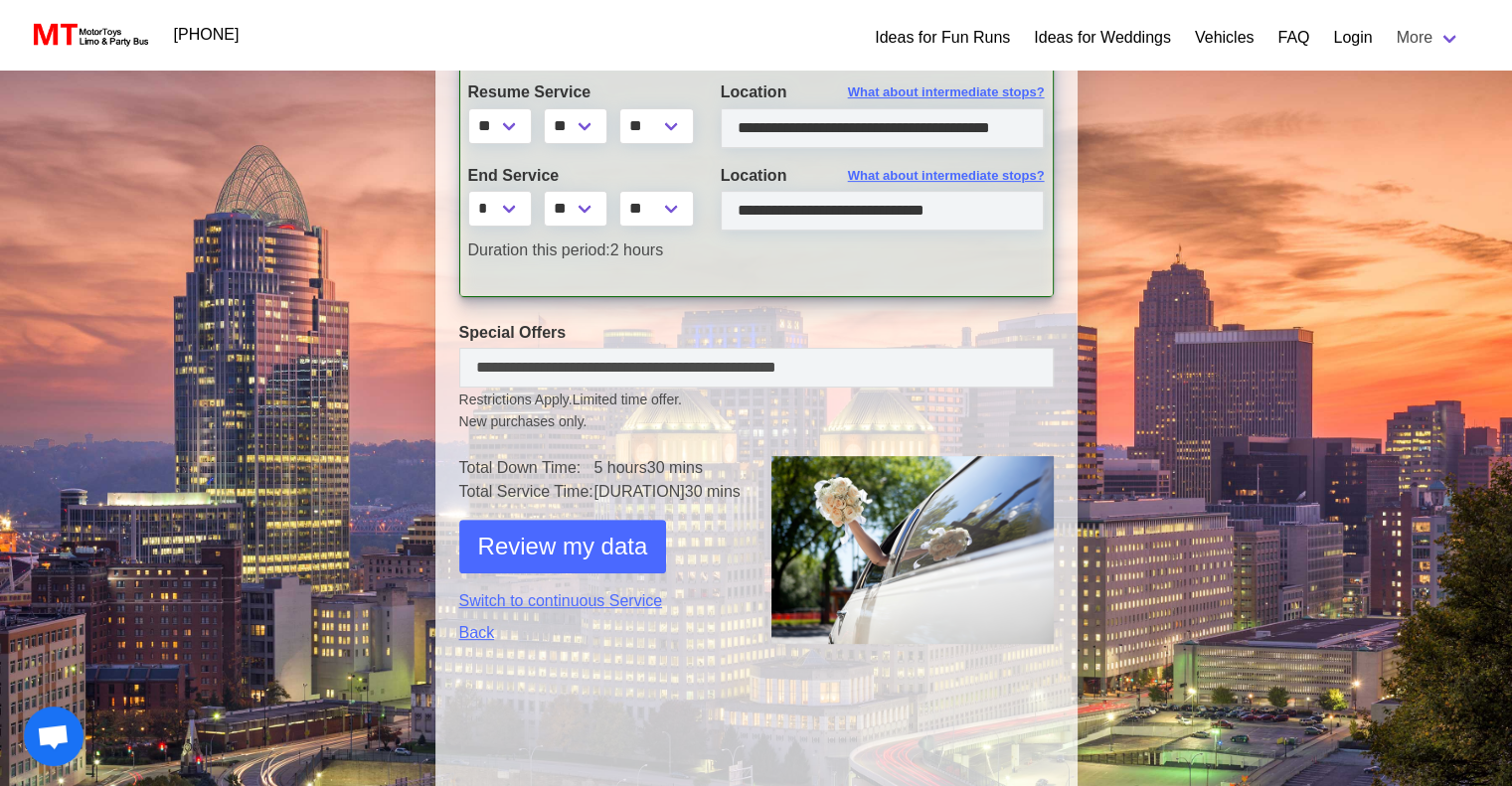 select on "*" 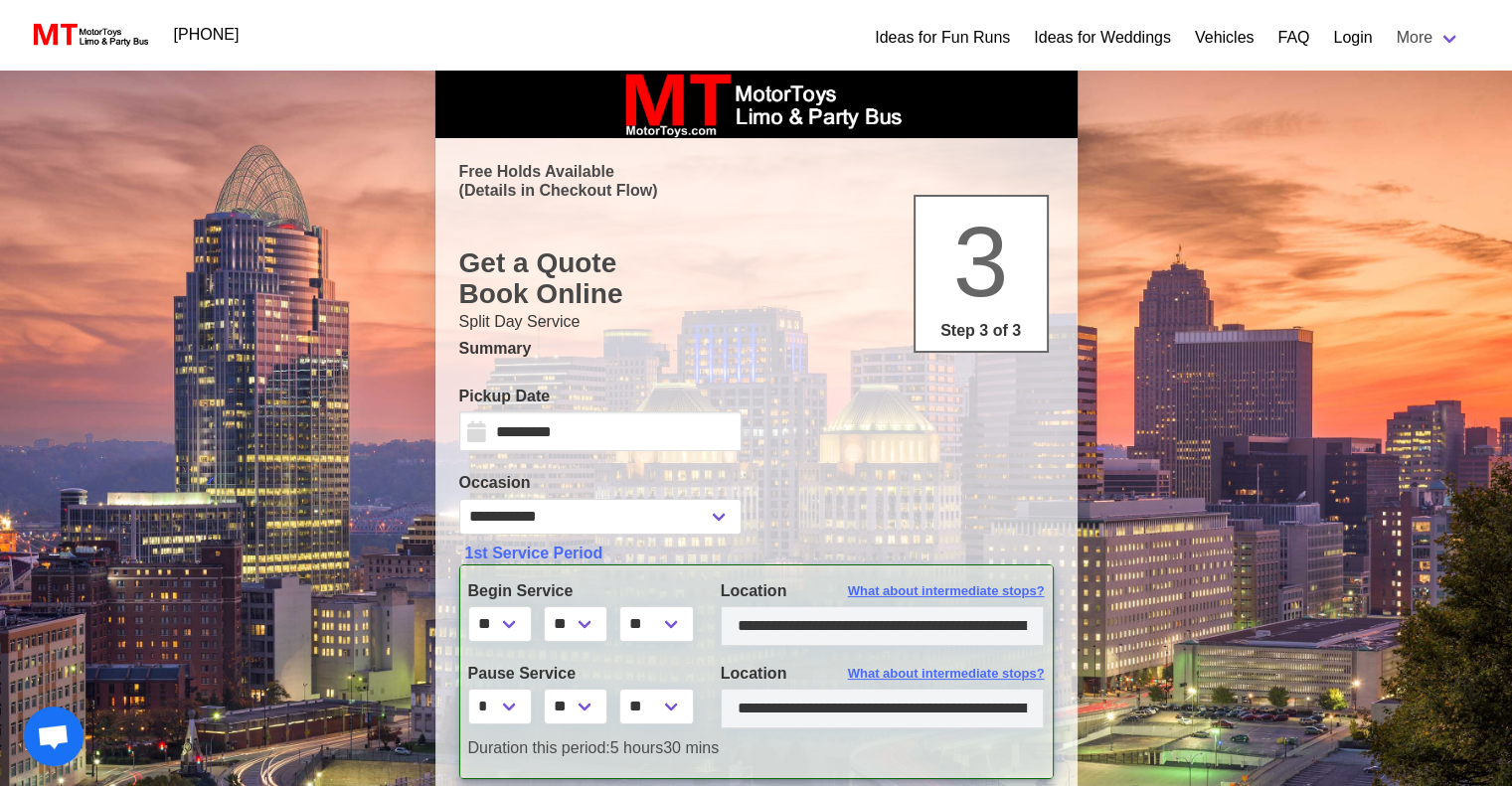 scroll, scrollTop: 0, scrollLeft: 0, axis: both 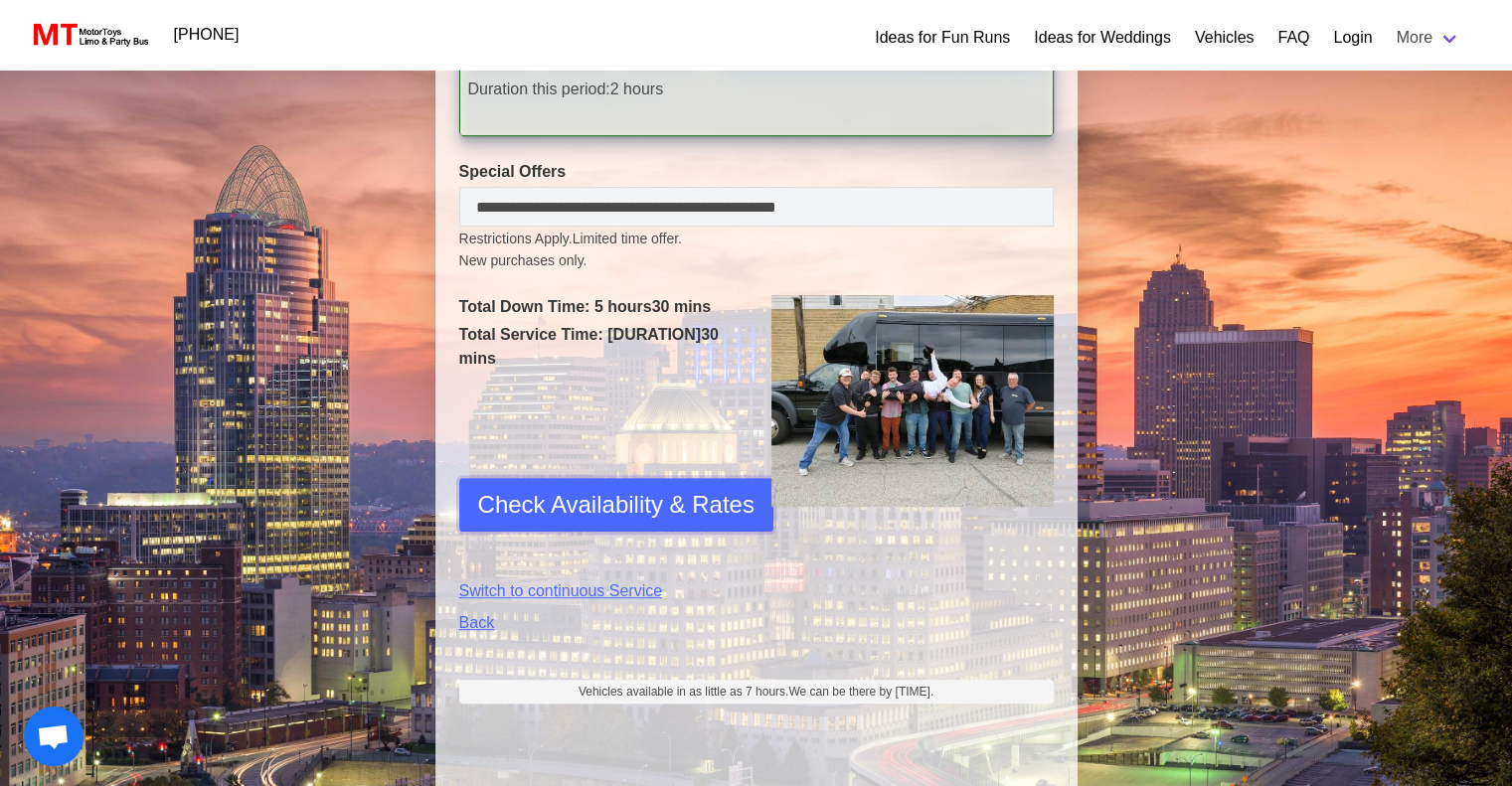 click on "Check Availability & Rates" at bounding box center (616, 505) 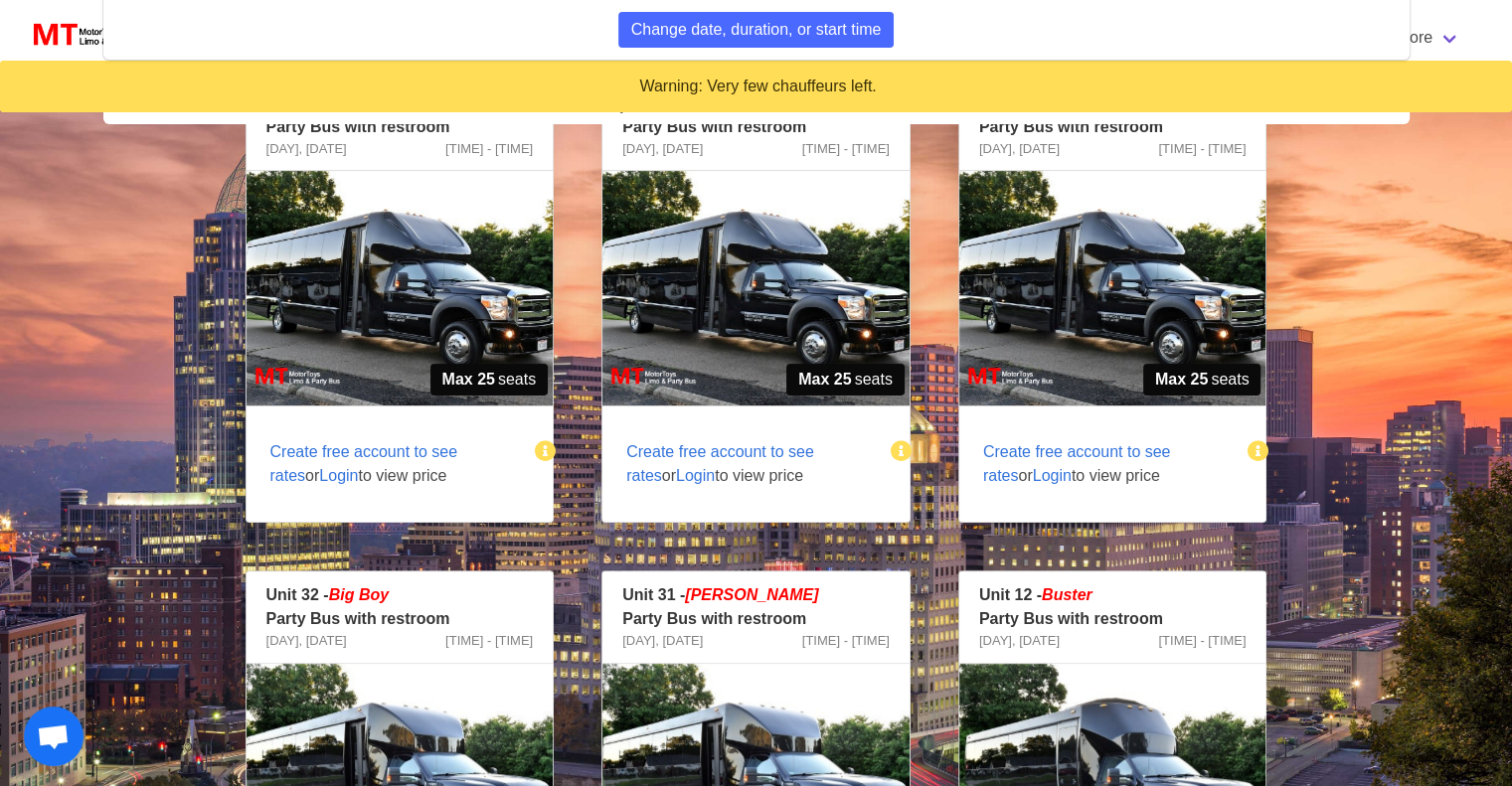 scroll, scrollTop: 370, scrollLeft: 0, axis: vertical 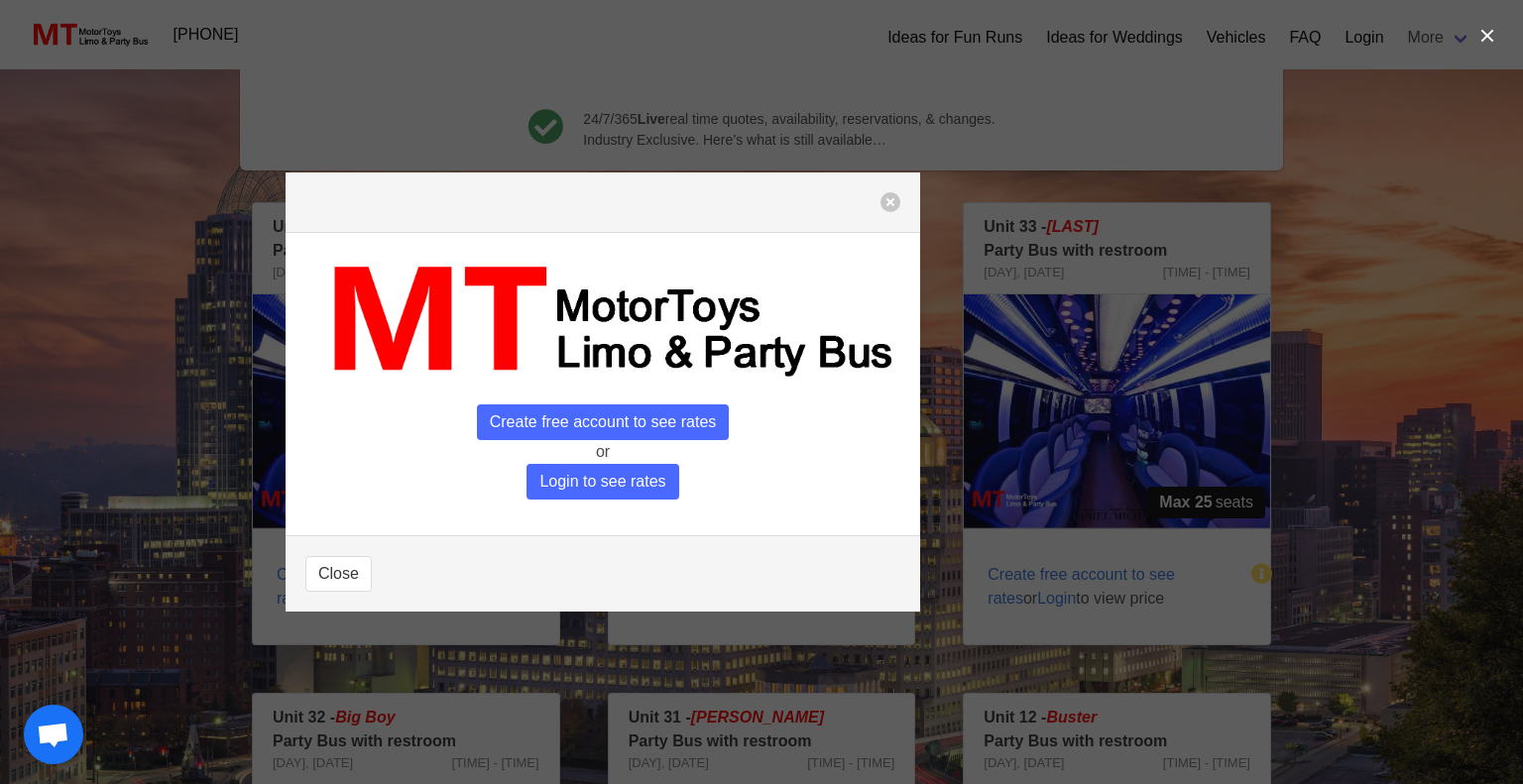 click on "Login to see rates" at bounding box center [602, 482] 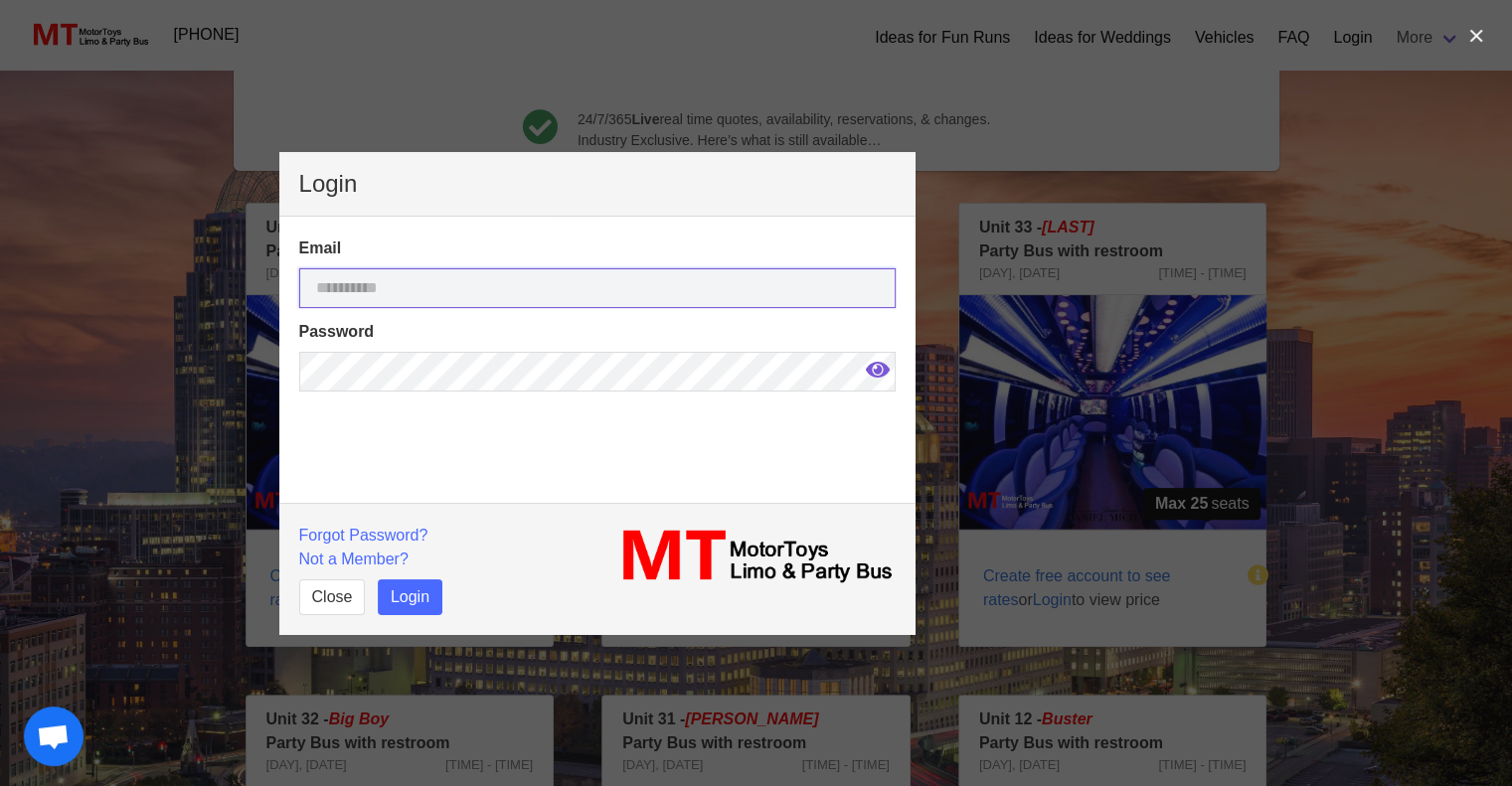 type on "**********" 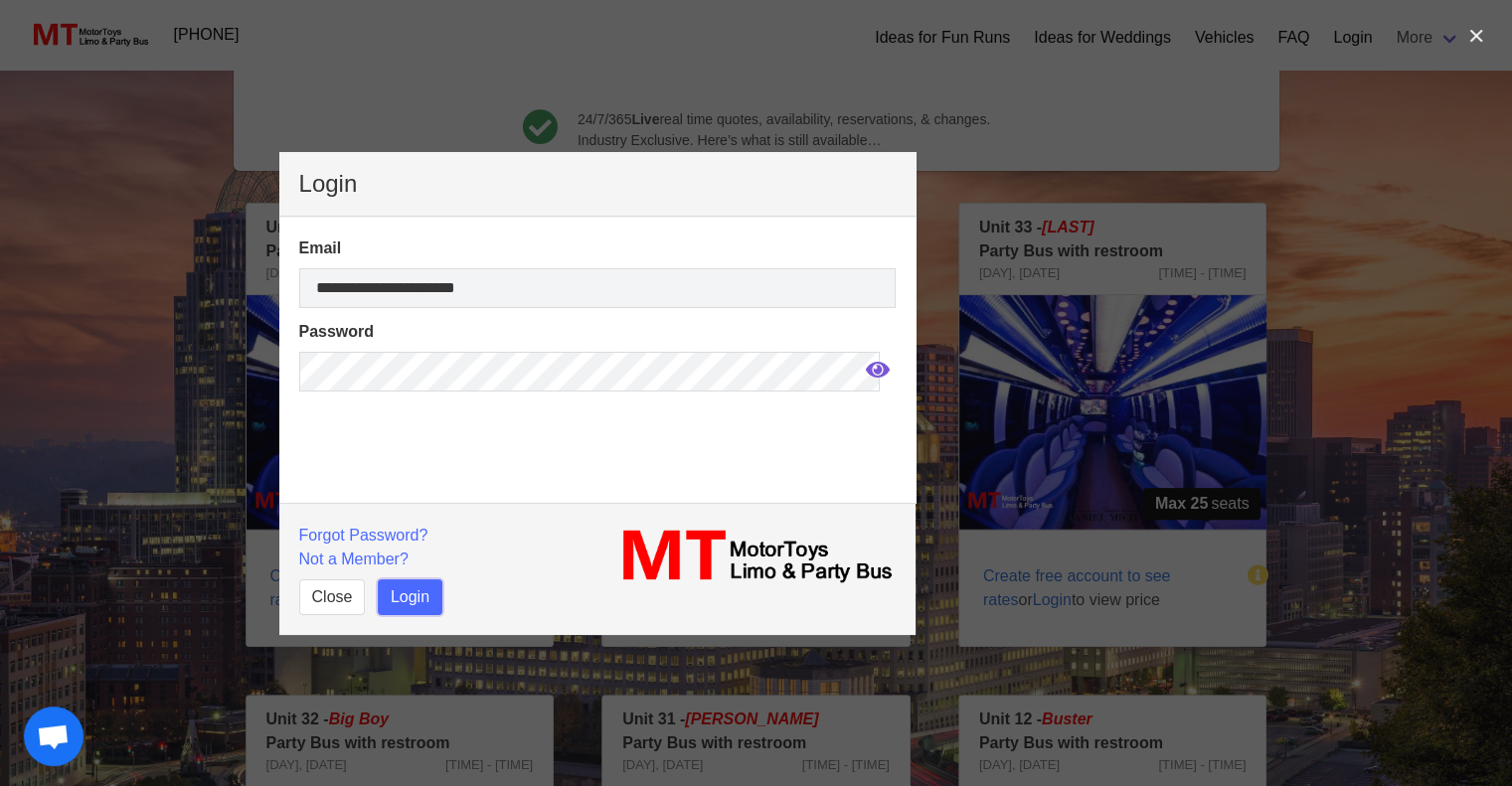 click on "Login" at bounding box center [410, 597] 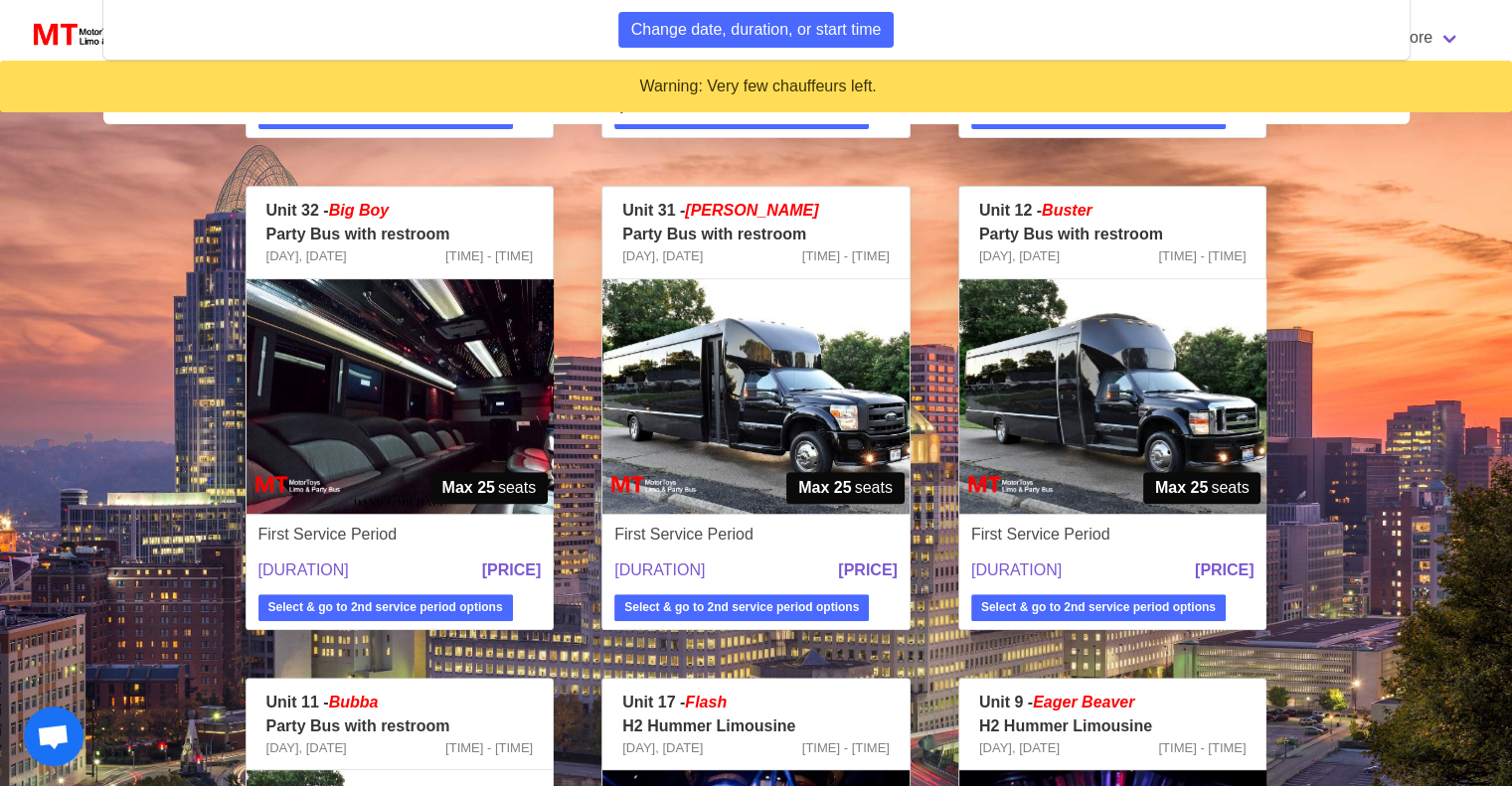 scroll, scrollTop: 751, scrollLeft: 0, axis: vertical 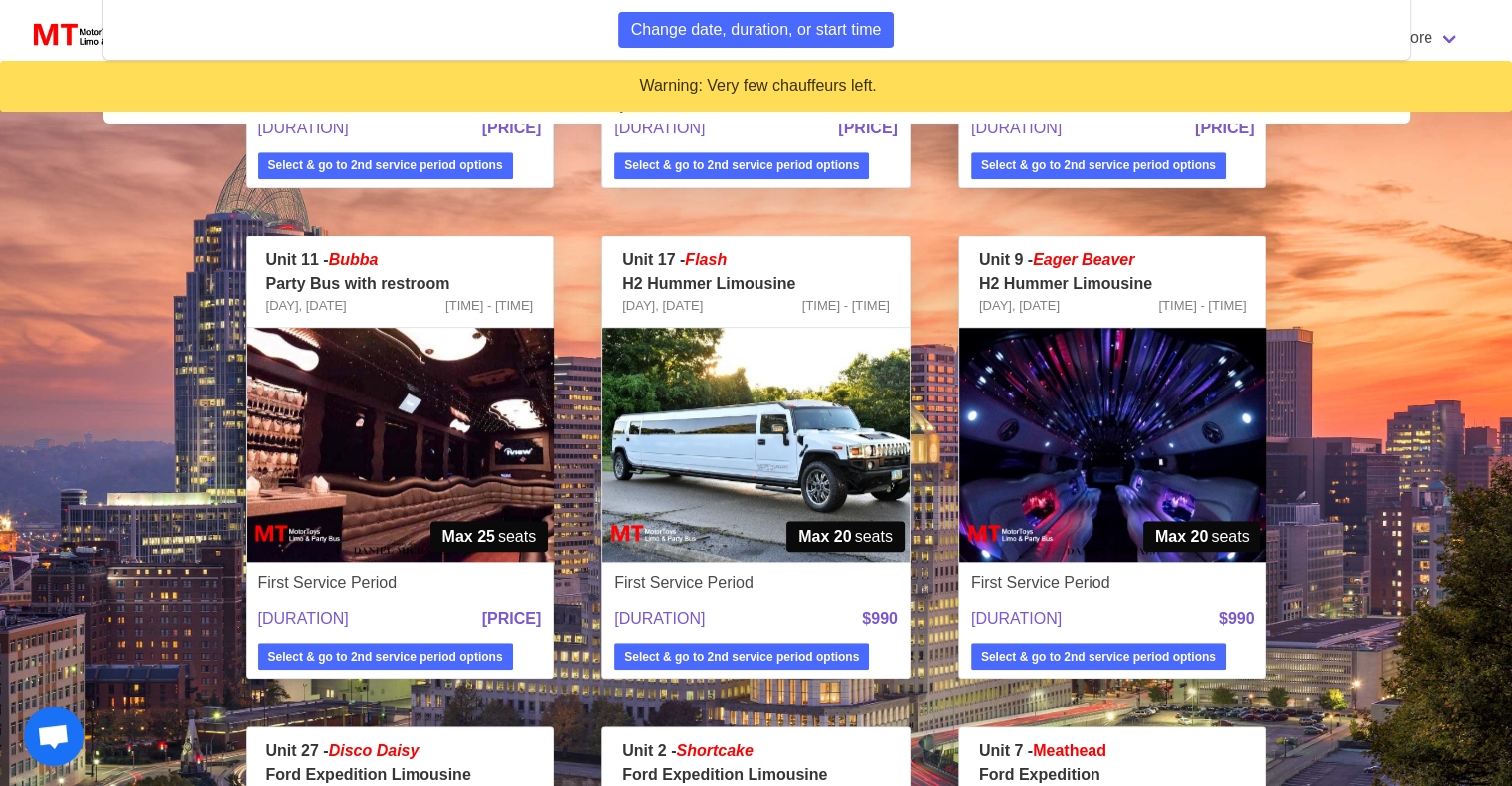 click on "First Service Period" at bounding box center [328, 583] 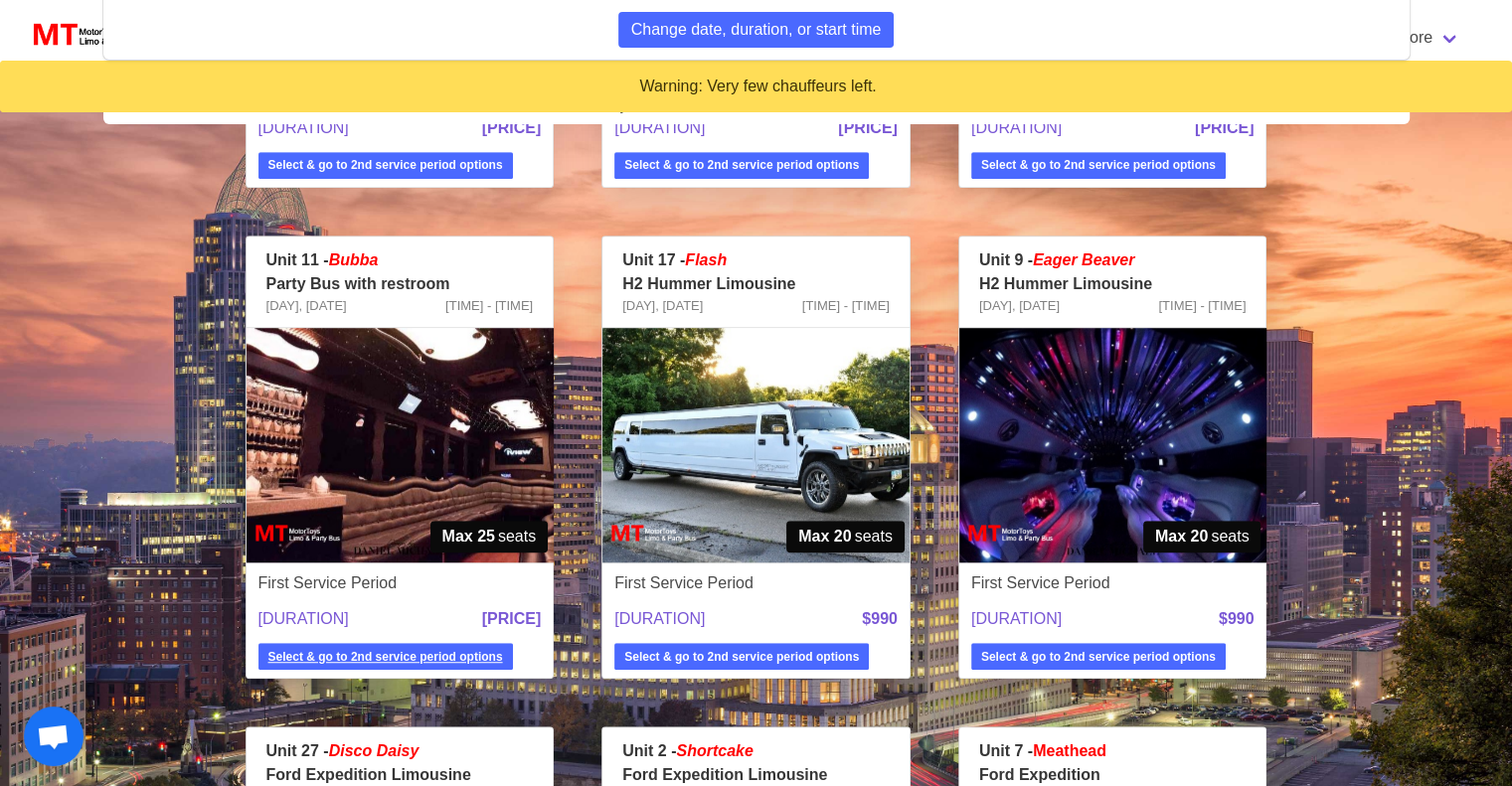 click on "Select & go to 2nd service period options" at bounding box center (386, 657) 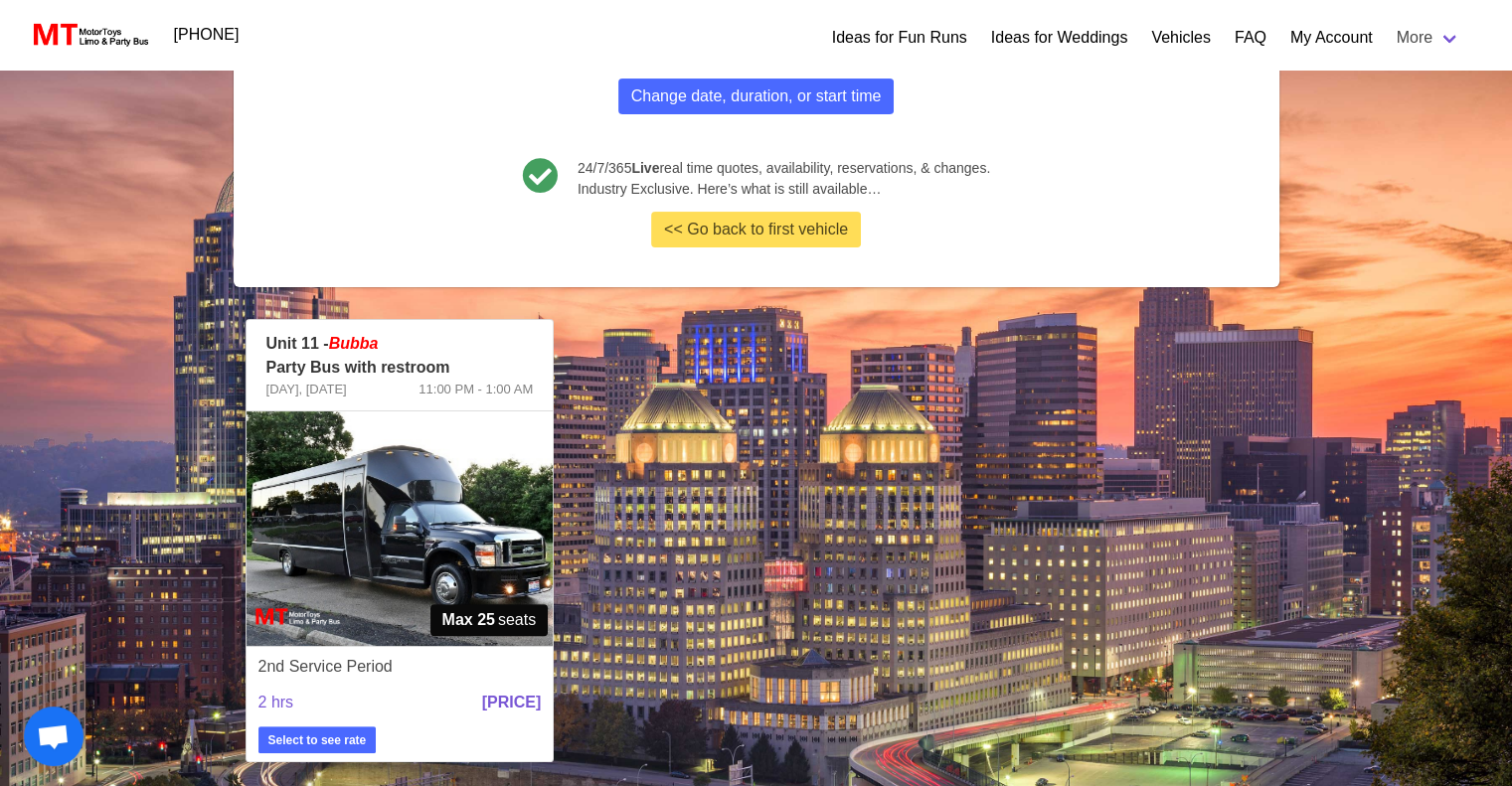 scroll, scrollTop: 133, scrollLeft: 0, axis: vertical 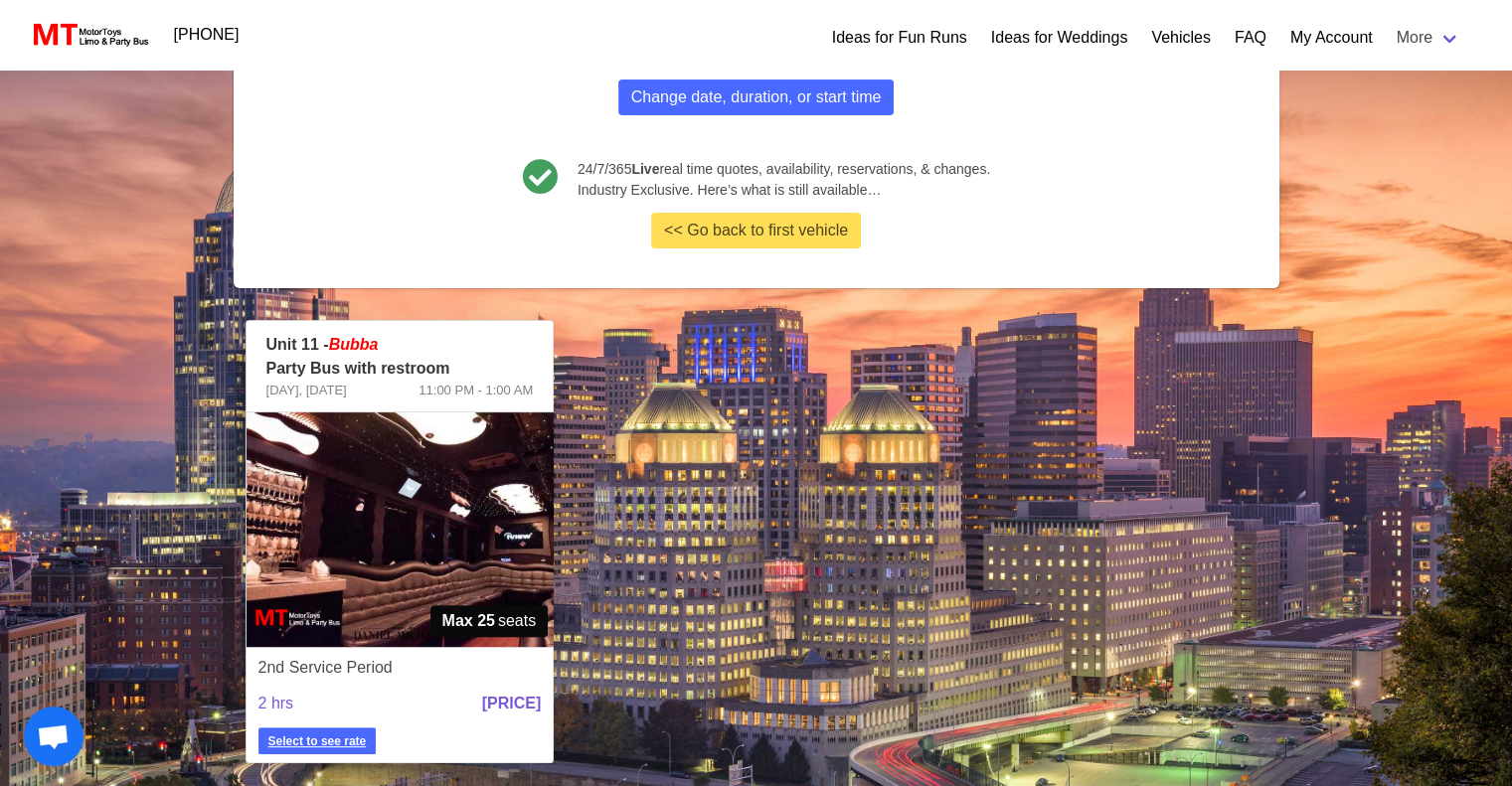 click on "Select to see rate" at bounding box center (317, 741) 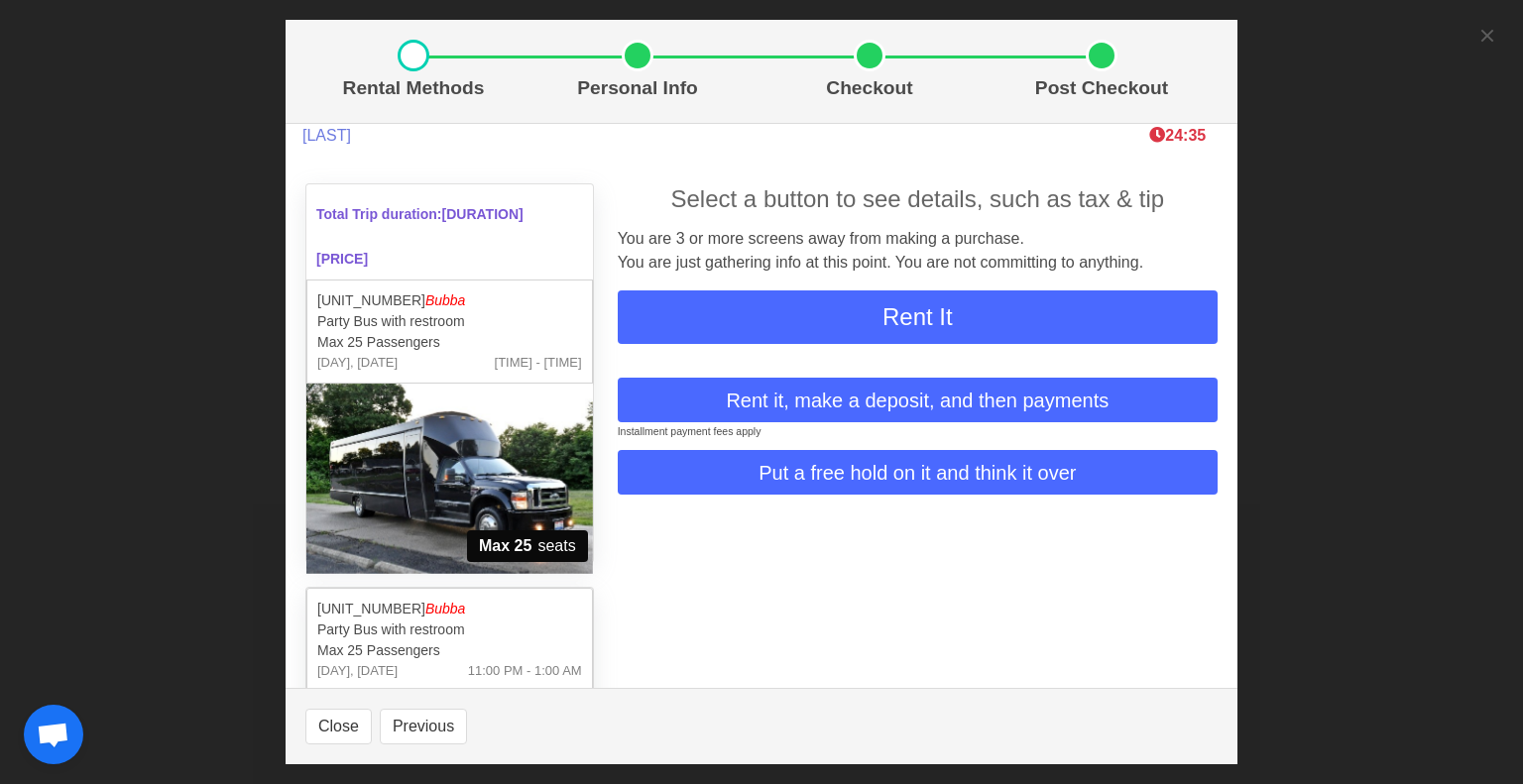 scroll, scrollTop: 8, scrollLeft: 0, axis: vertical 